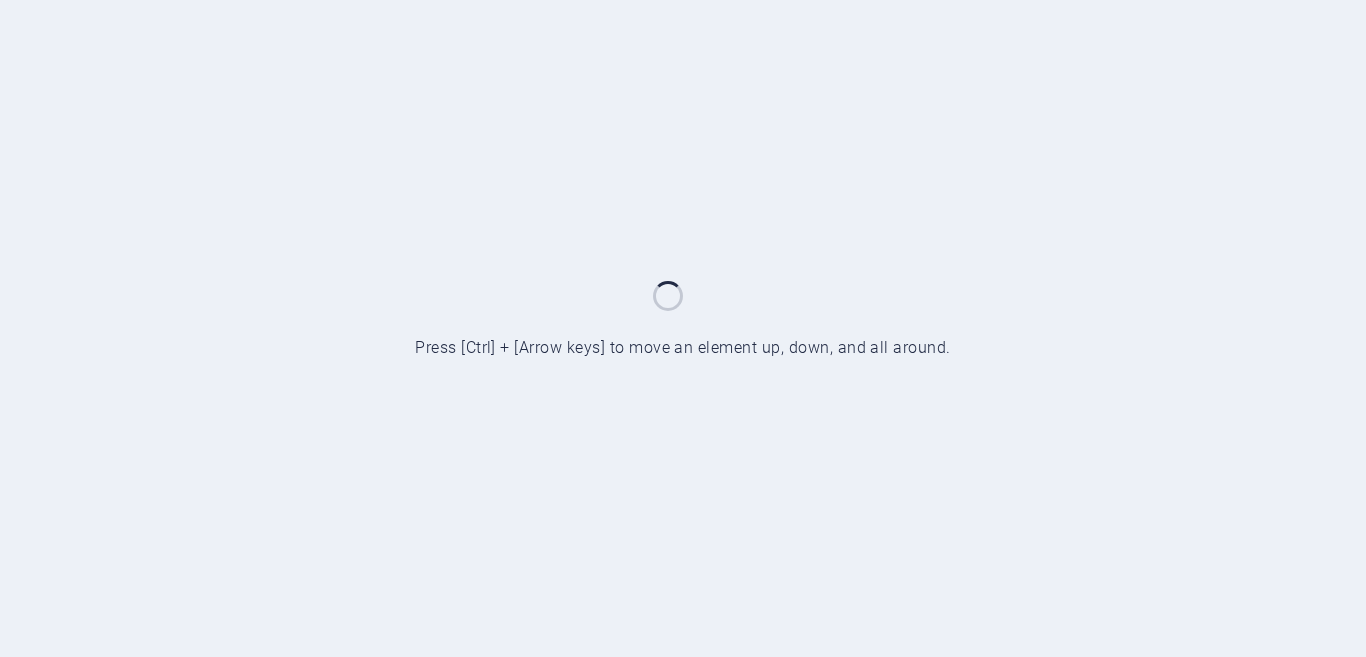 scroll, scrollTop: 0, scrollLeft: 0, axis: both 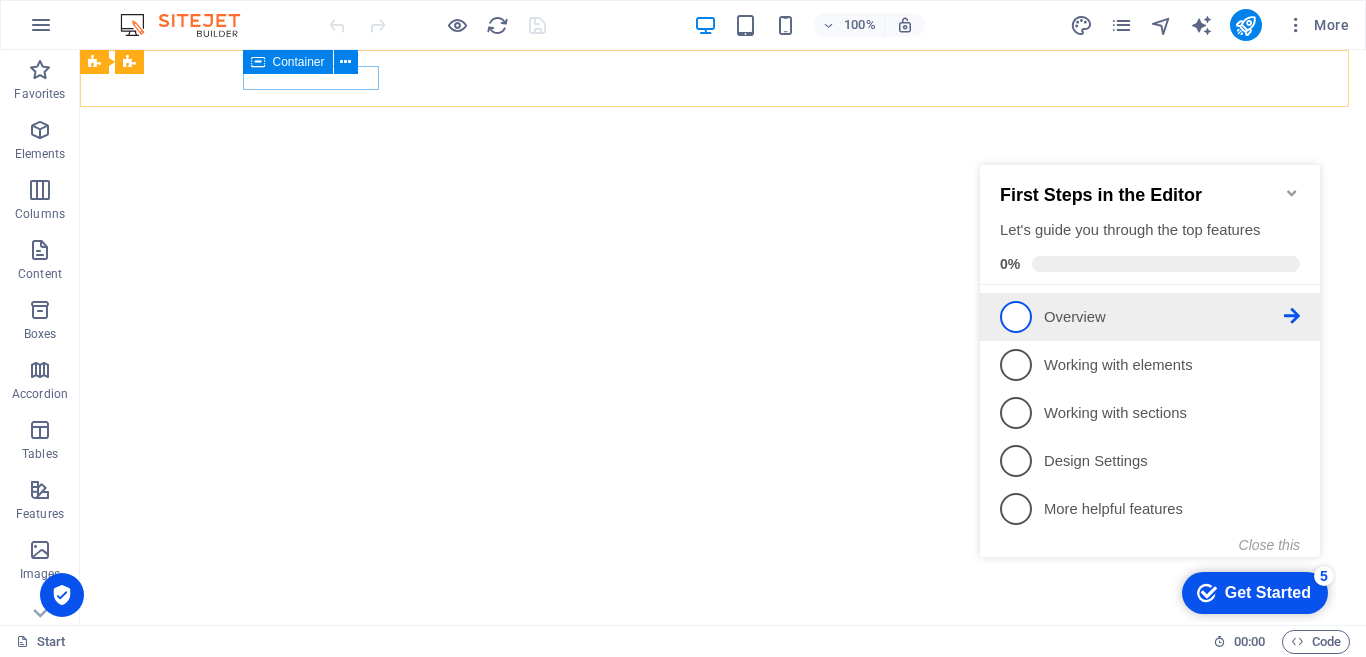 click on "1" at bounding box center (1016, 317) 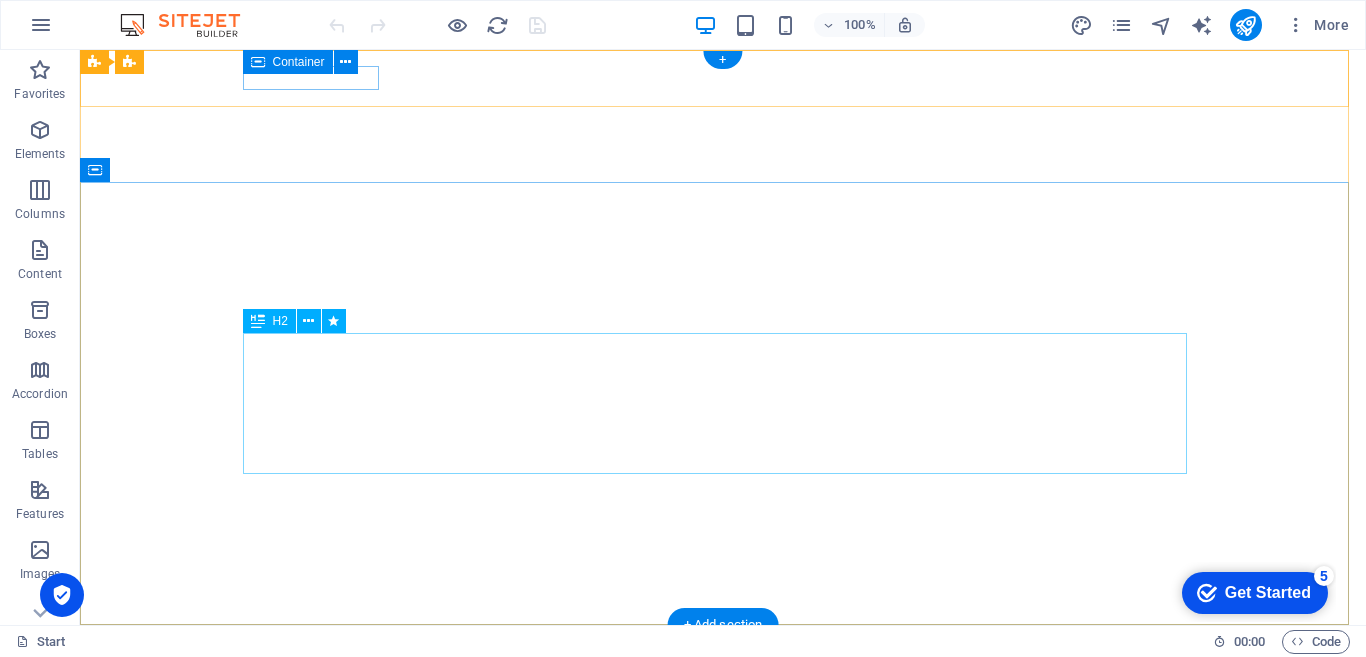 scroll, scrollTop: 0, scrollLeft: 0, axis: both 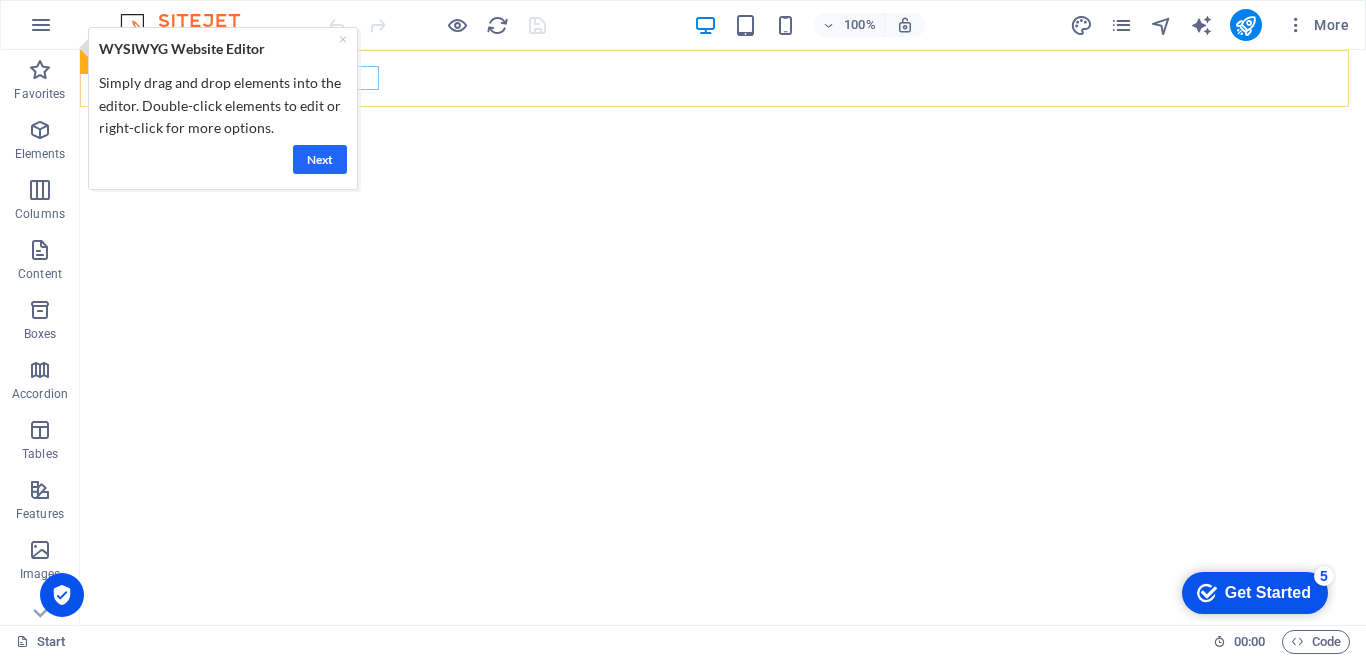 click on "Next" at bounding box center (319, 159) 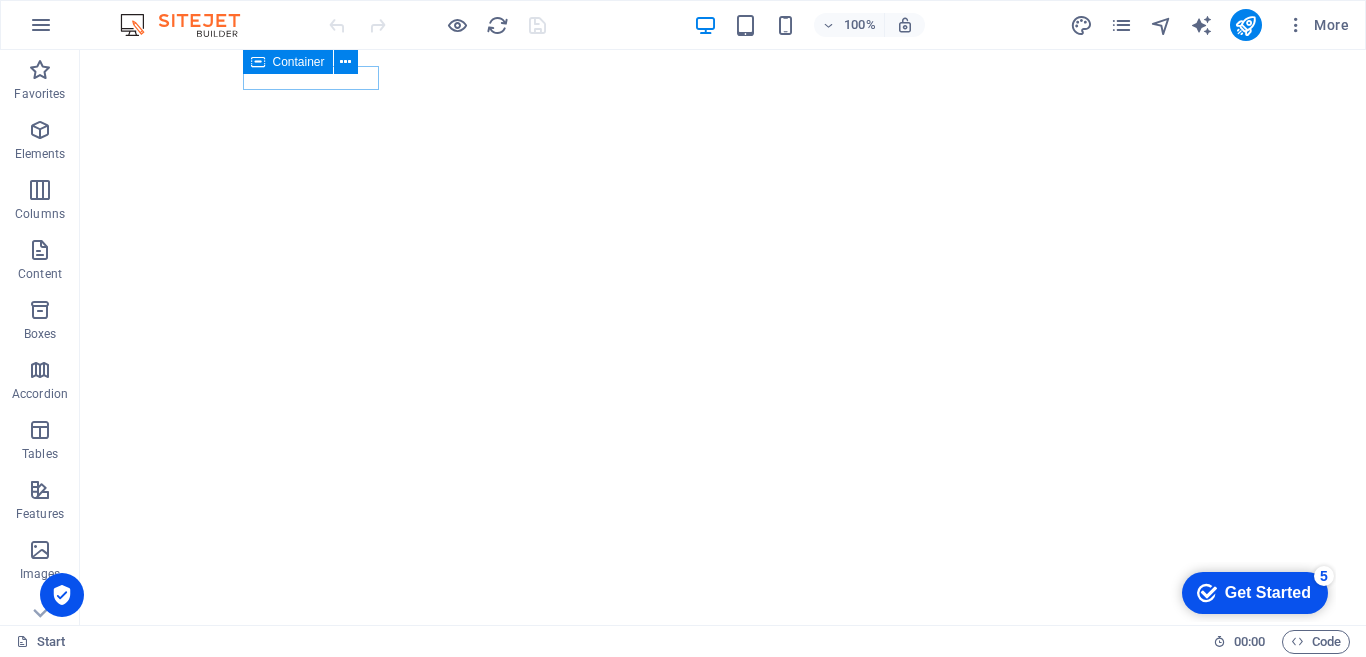 click at bounding box center (190, 25) 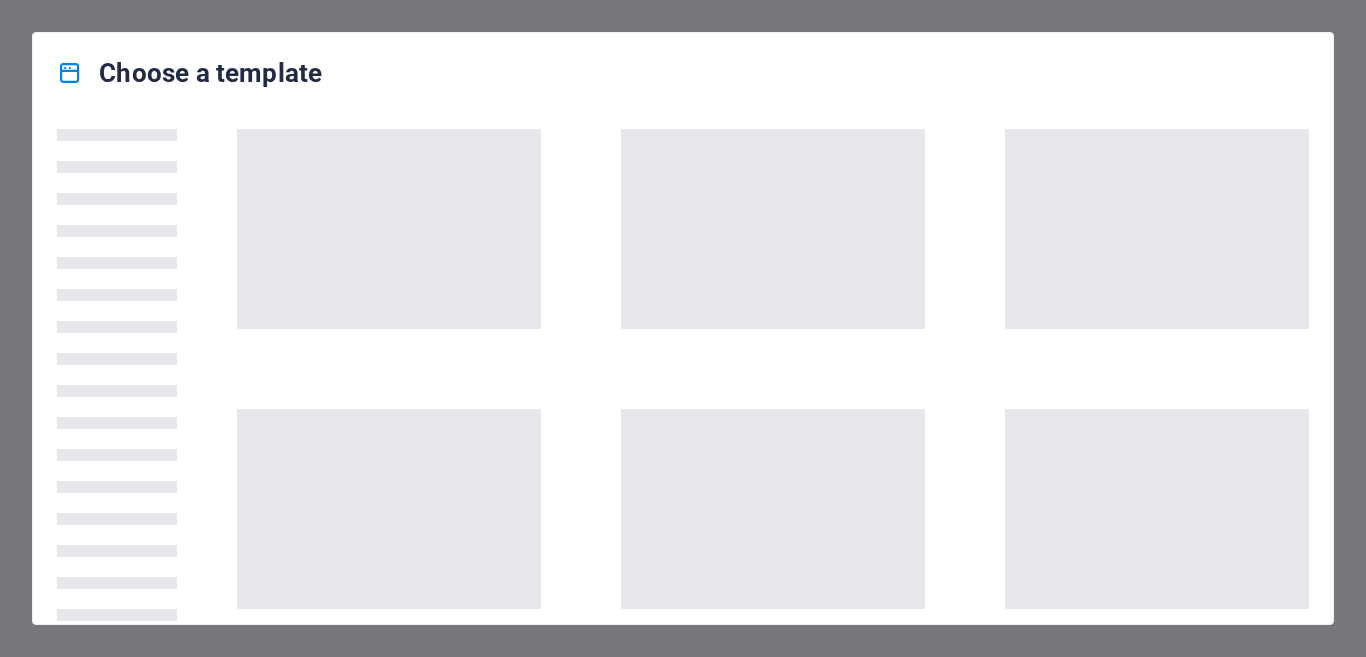 scroll, scrollTop: 0, scrollLeft: 0, axis: both 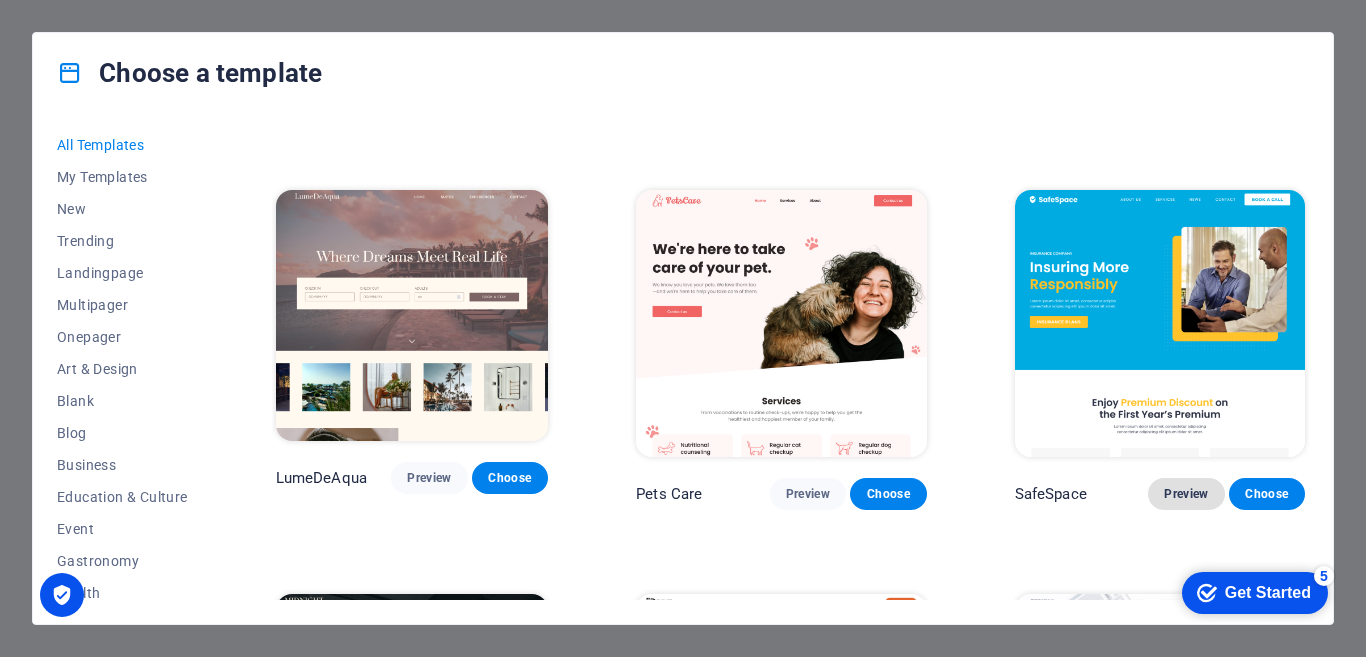 type 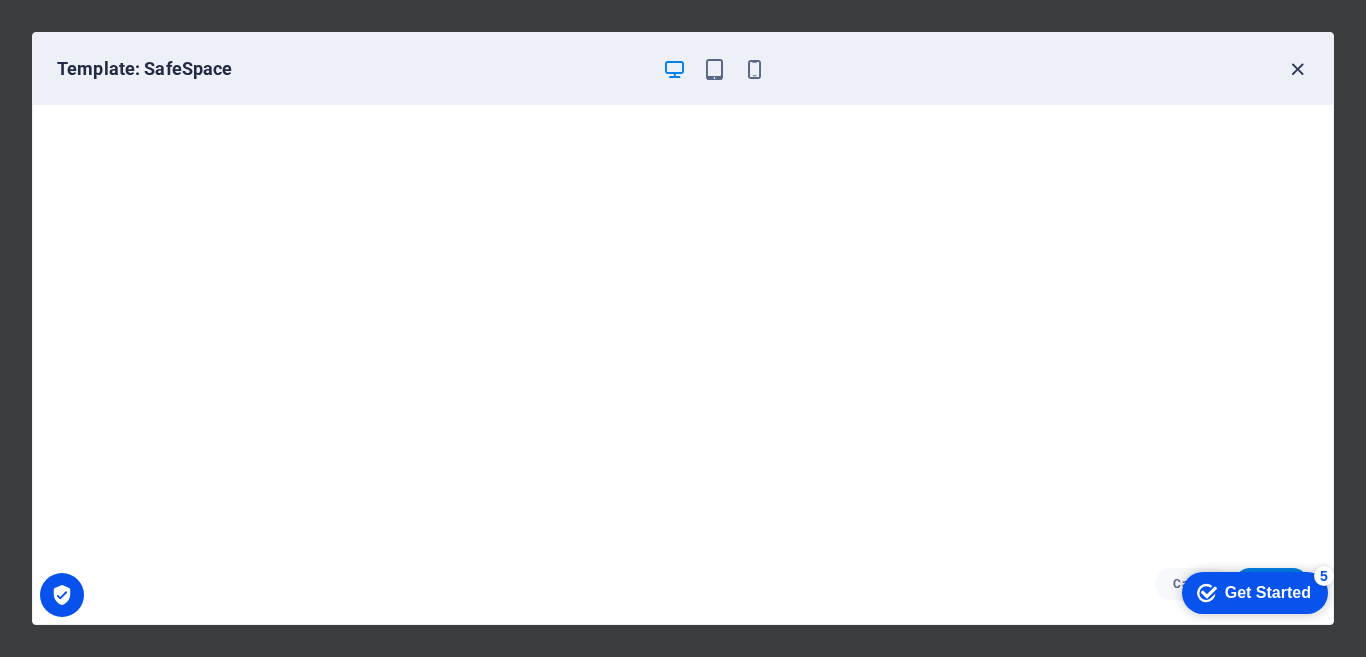 click at bounding box center [1297, 69] 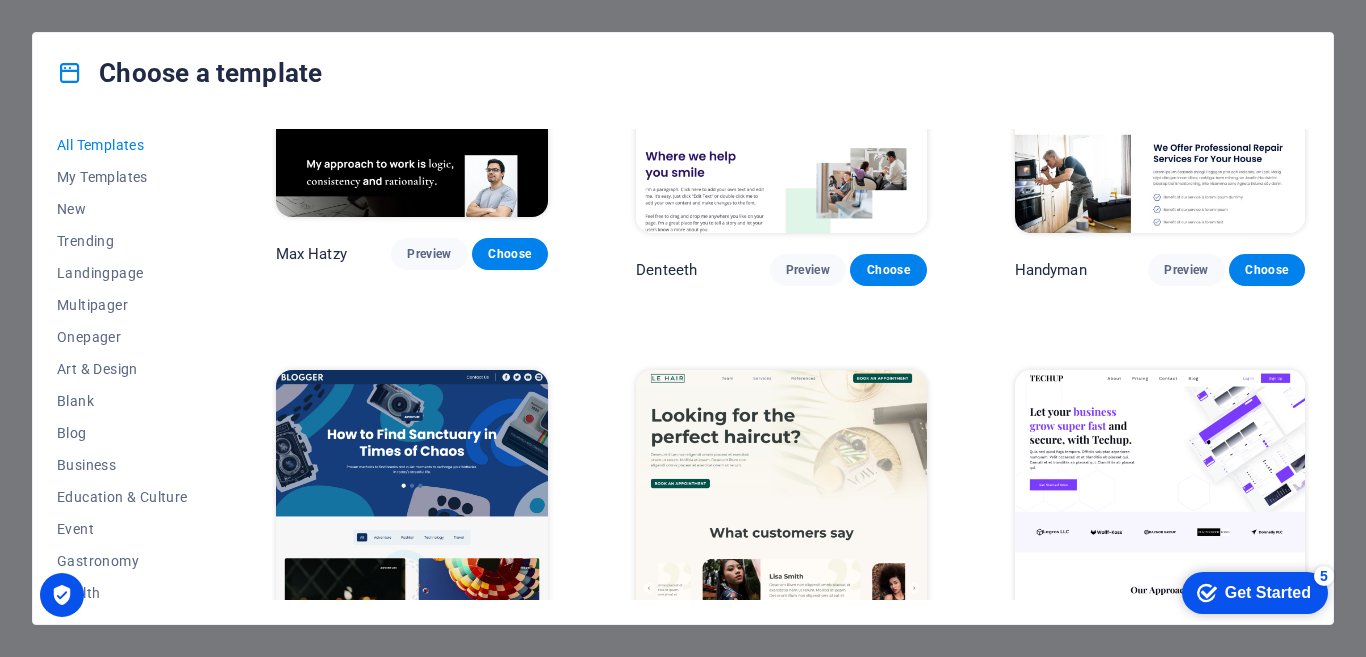 scroll, scrollTop: 5058, scrollLeft: 0, axis: vertical 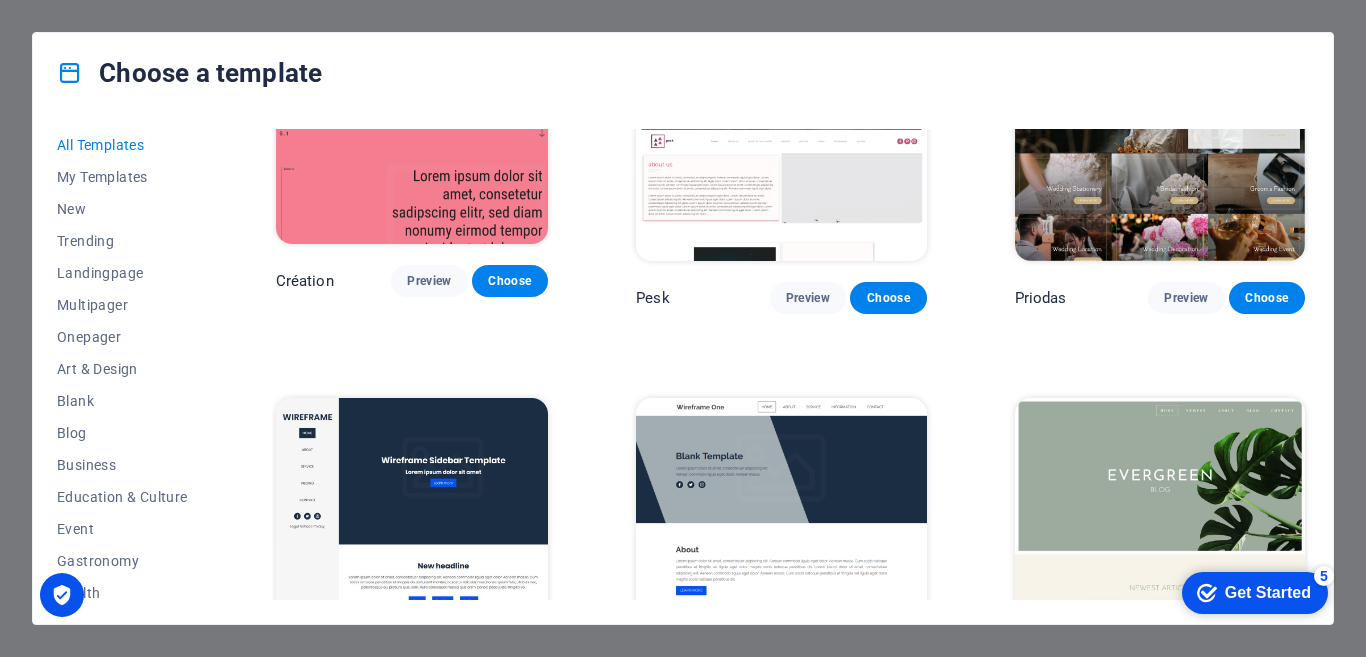 drag, startPoint x: 1309, startPoint y: 274, endPoint x: 1309, endPoint y: 290, distance: 16 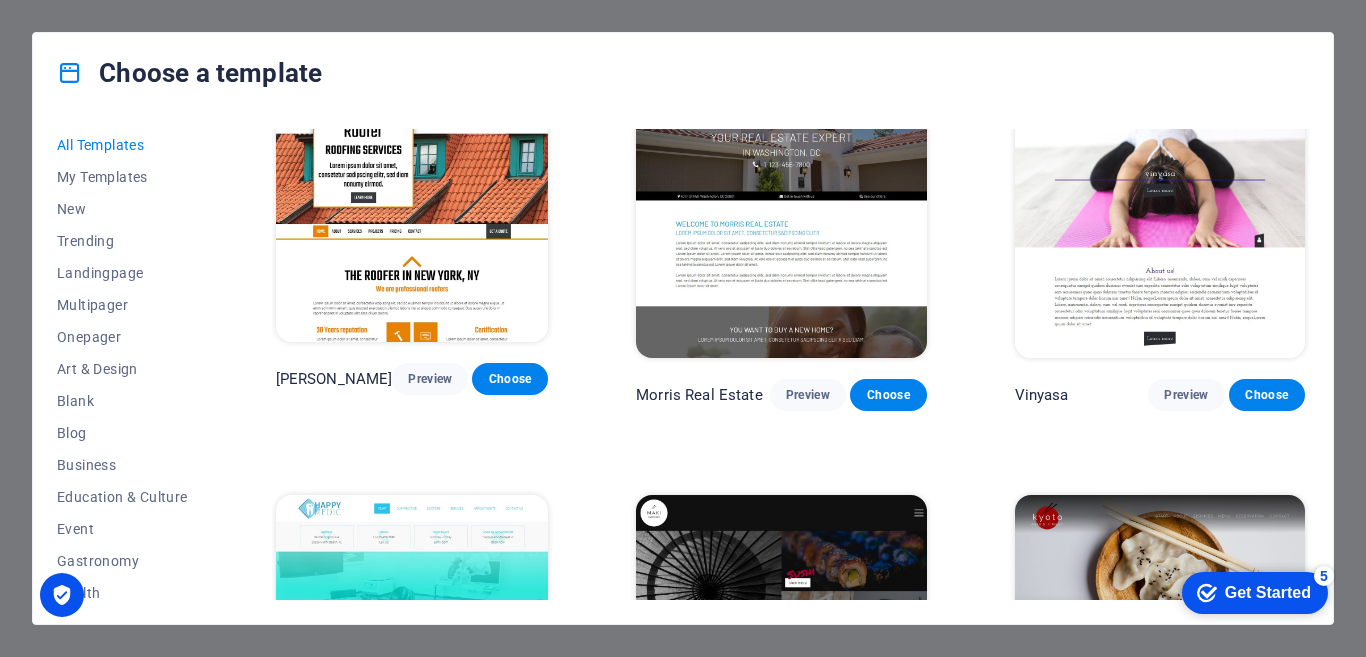 scroll, scrollTop: 8276, scrollLeft: 0, axis: vertical 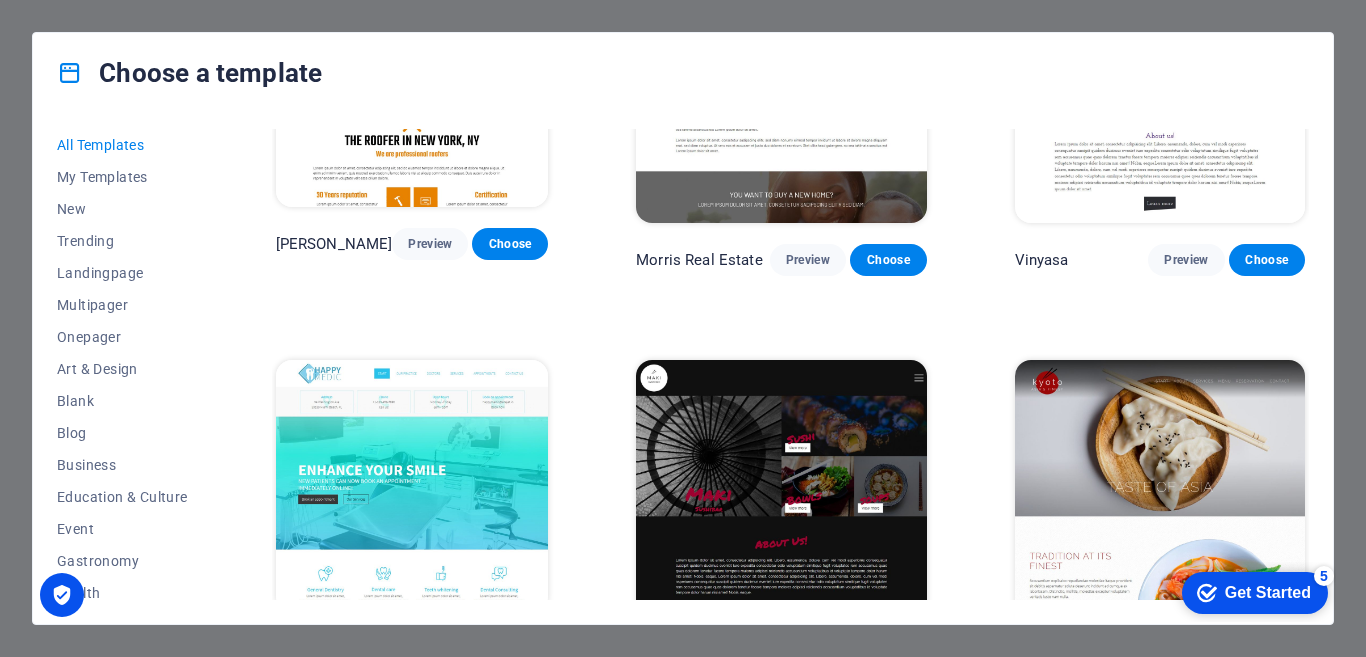 click on "Choose" at bounding box center [510, 649] 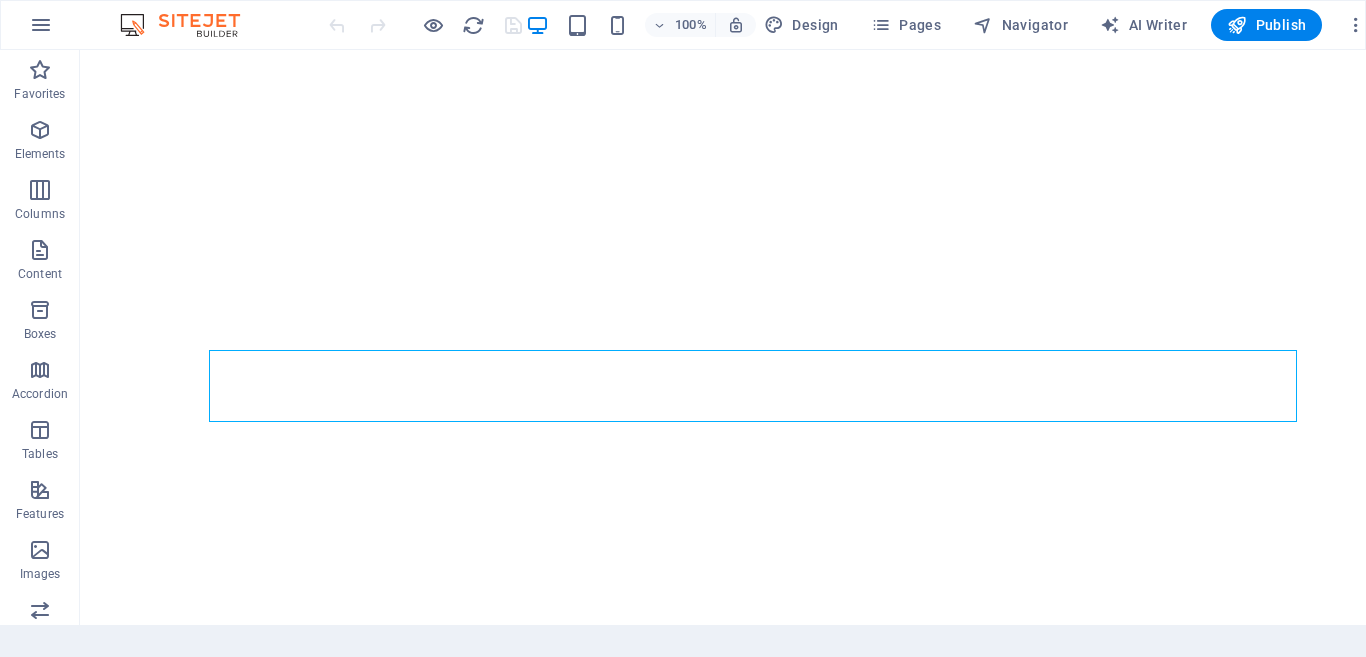 scroll, scrollTop: 0, scrollLeft: 0, axis: both 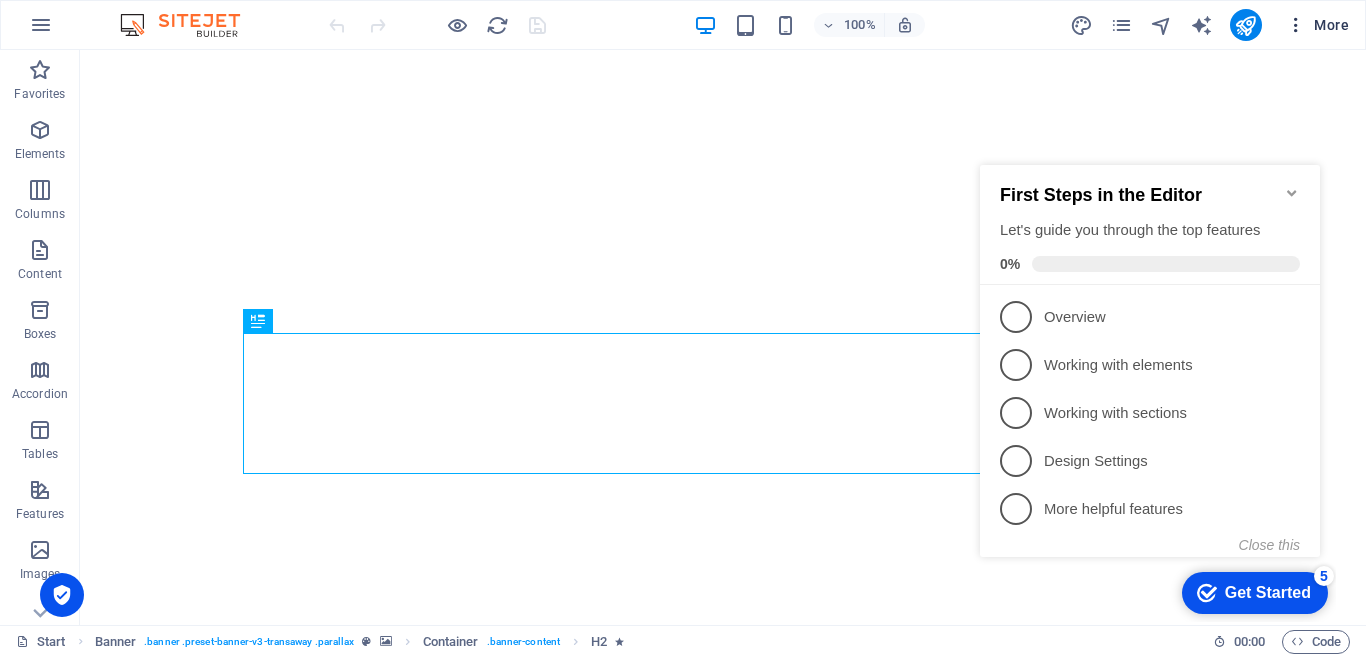 click at bounding box center [1296, 25] 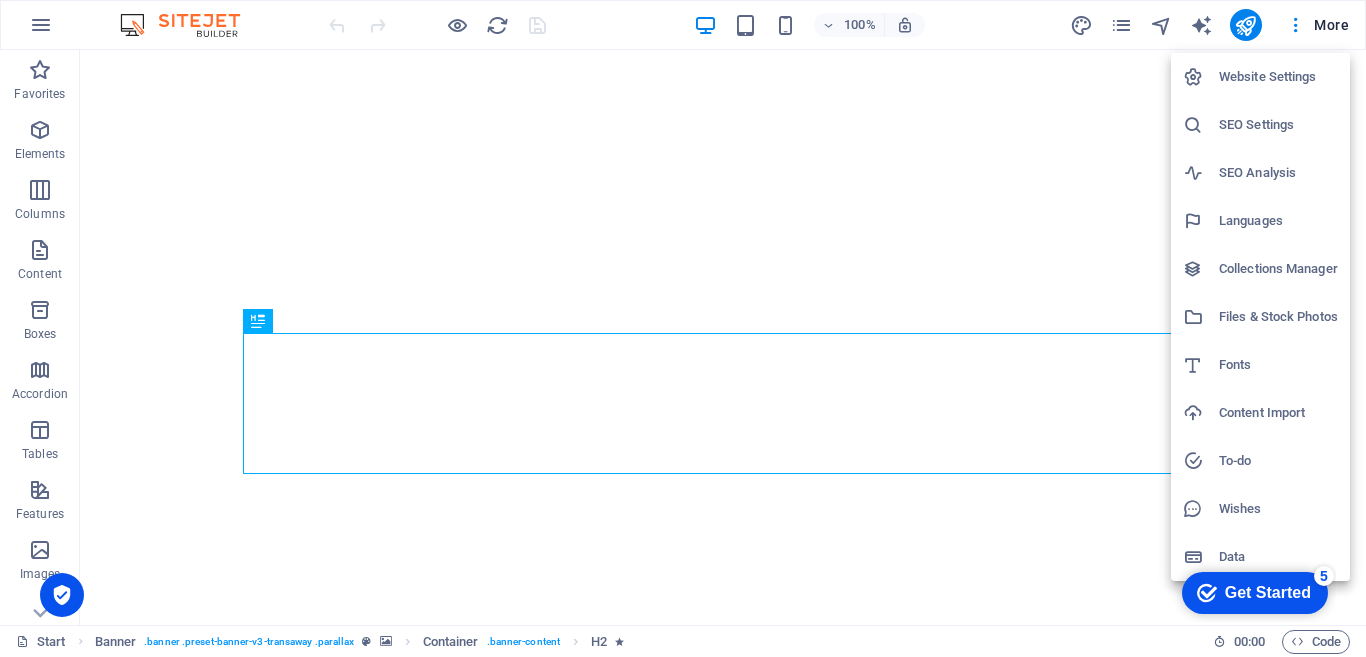 click at bounding box center [683, 328] 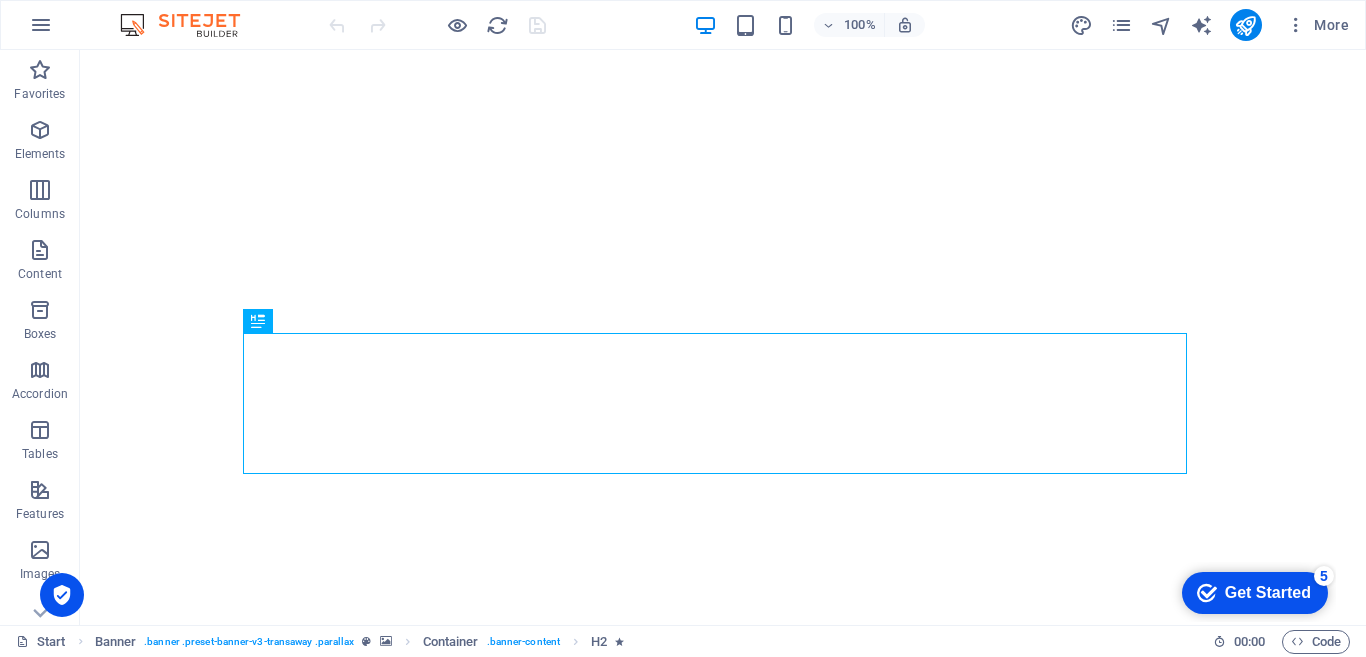 click at bounding box center [41, 25] 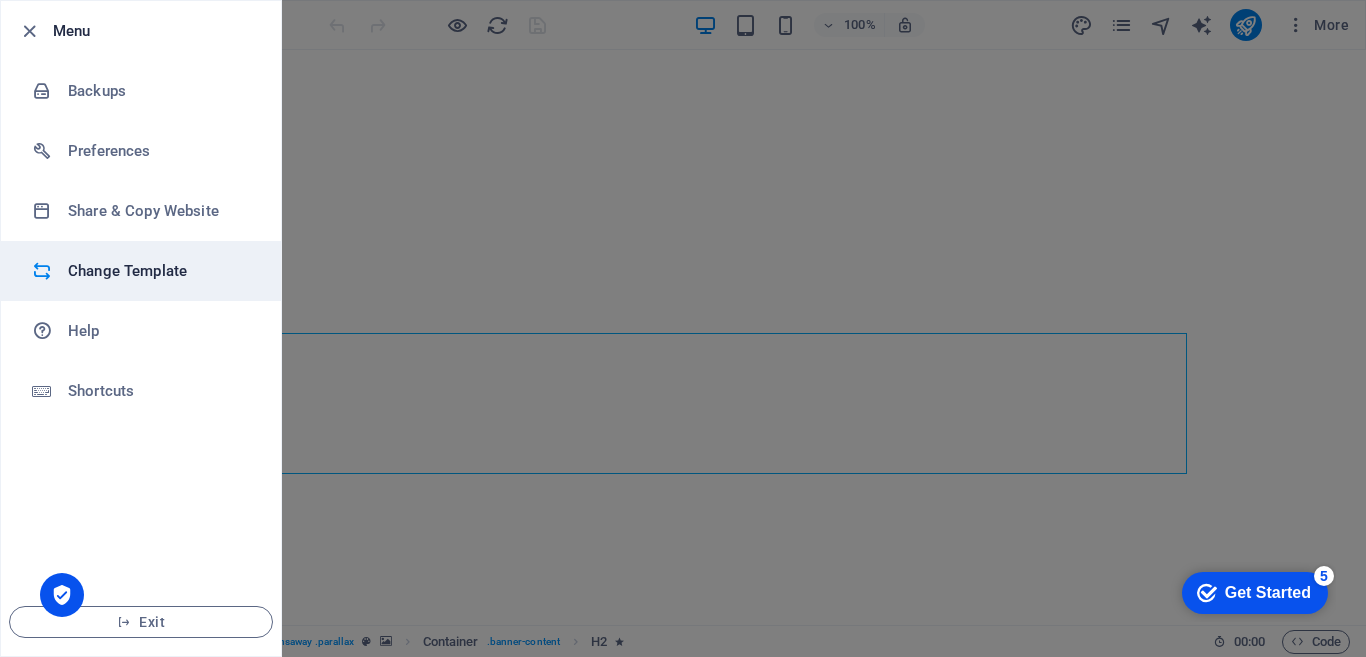 click on "Change Template" at bounding box center [160, 271] 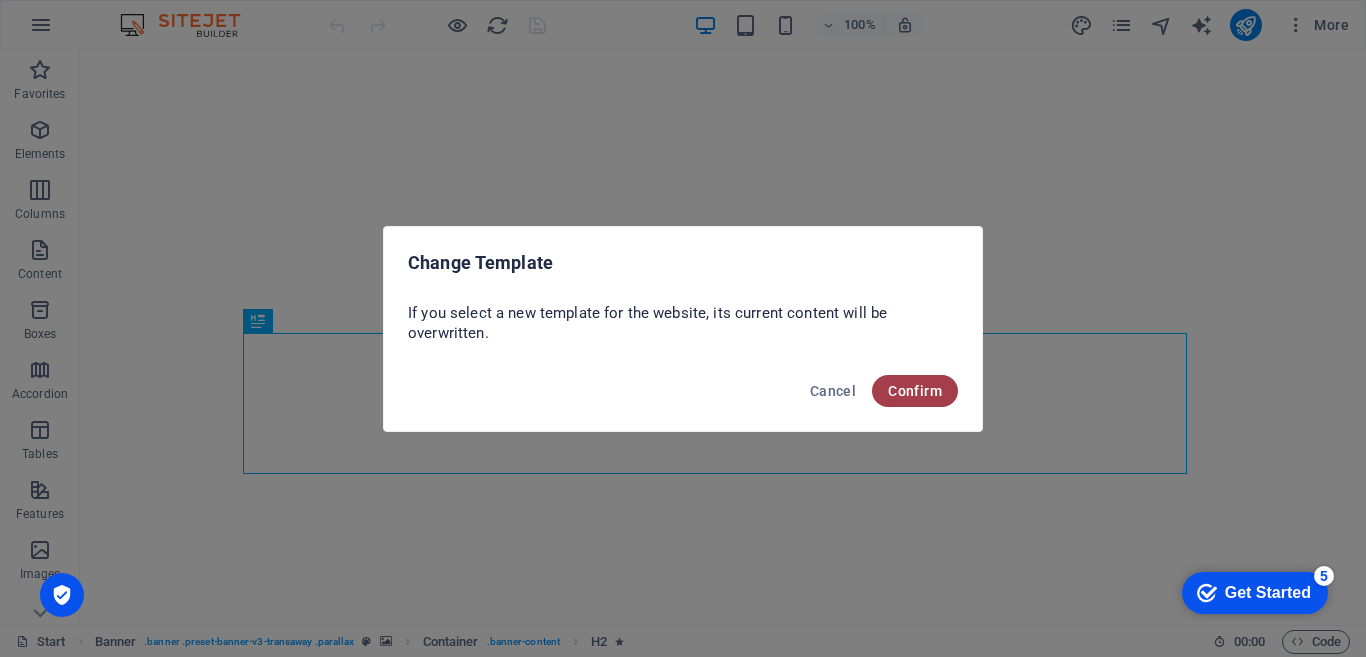 click on "Confirm" at bounding box center (915, 391) 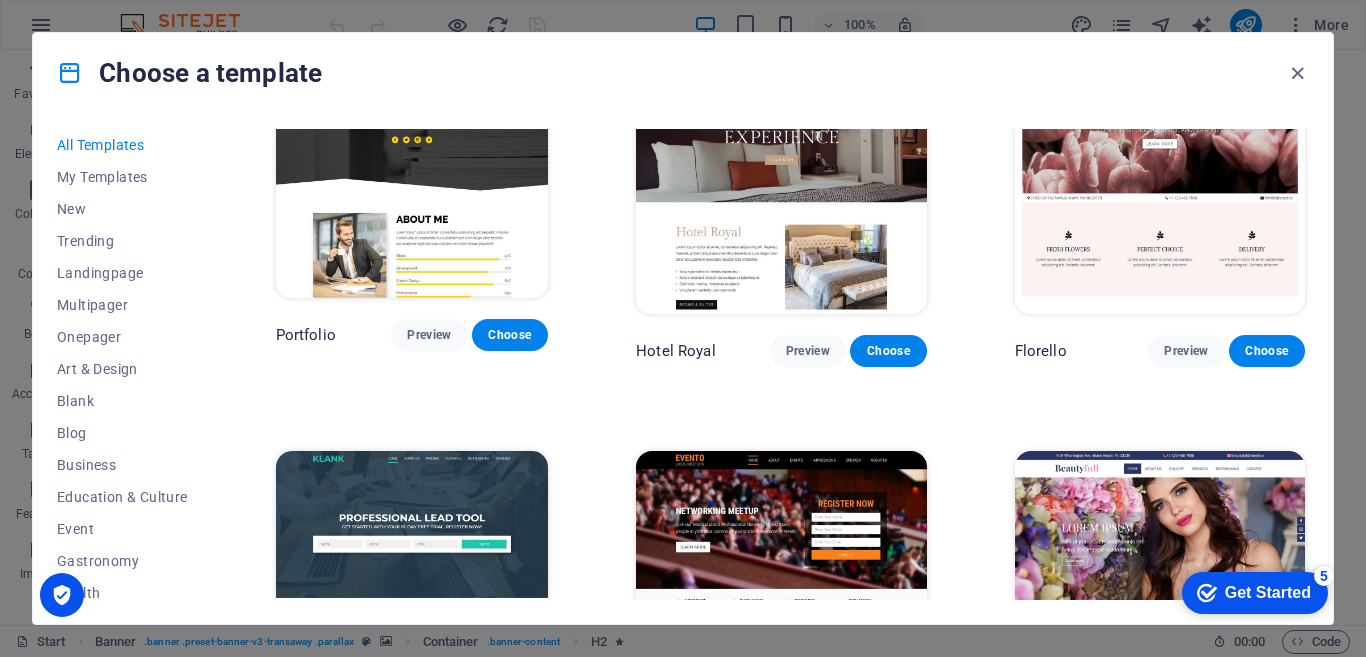 scroll, scrollTop: 14658, scrollLeft: 0, axis: vertical 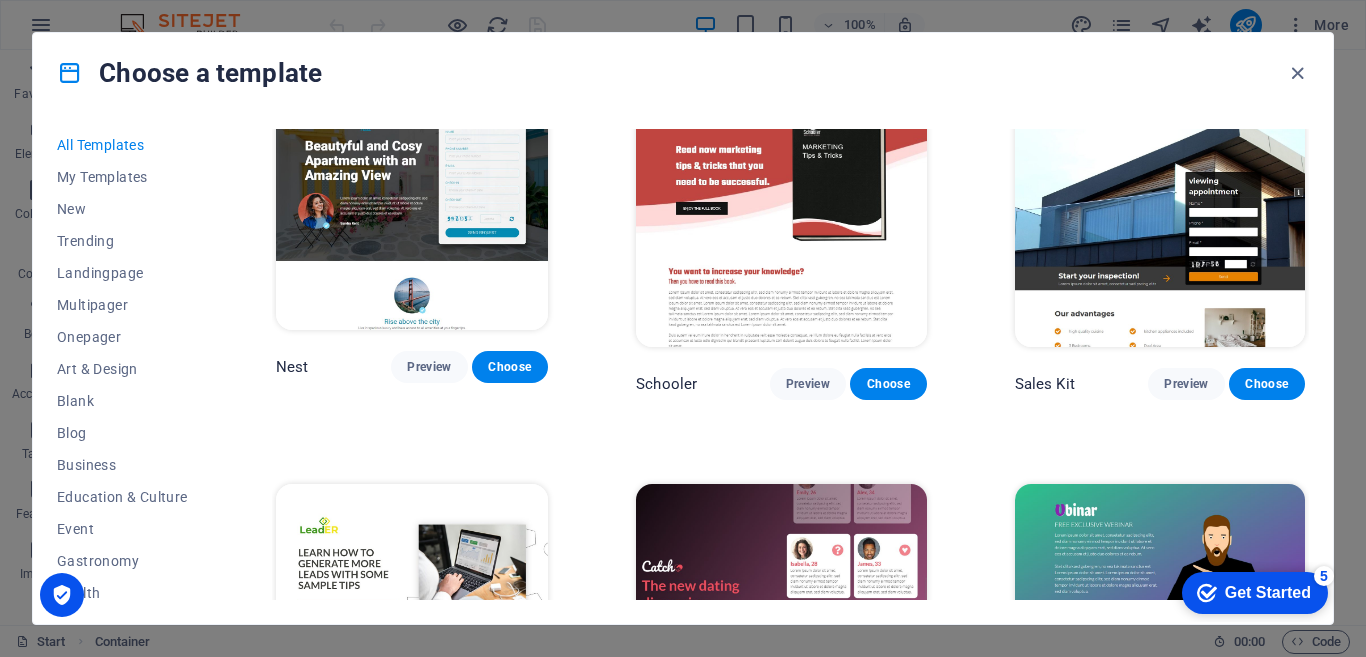 drag, startPoint x: 1324, startPoint y: 538, endPoint x: 1321, endPoint y: 560, distance: 22.203604 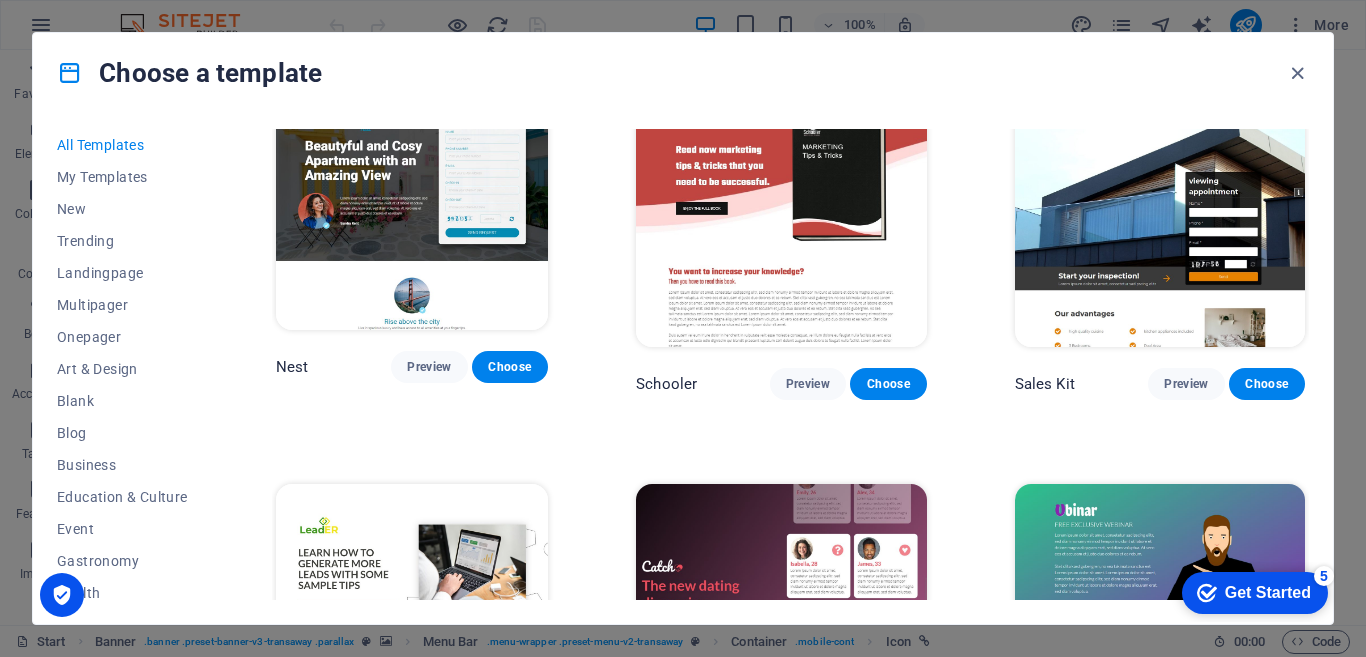 drag, startPoint x: 1356, startPoint y: 89, endPoint x: 1358, endPoint y: 122, distance: 33.06055 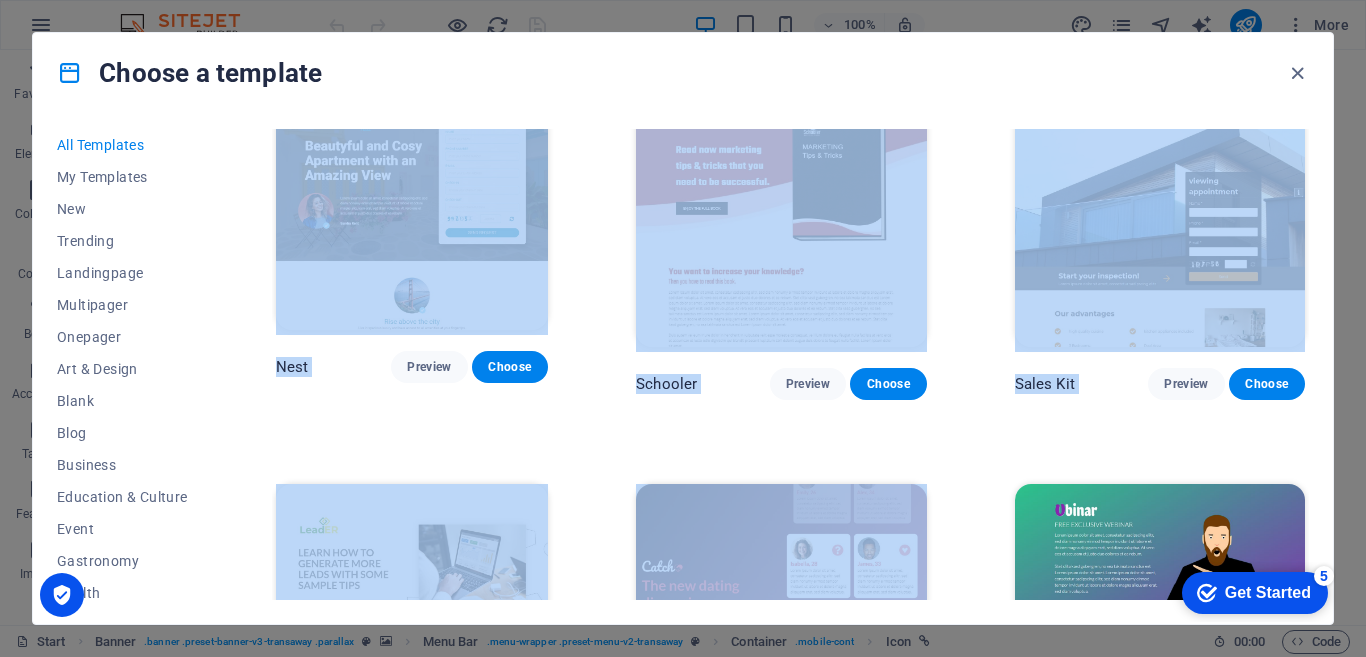 click on "Choose a template" at bounding box center [683, 73] 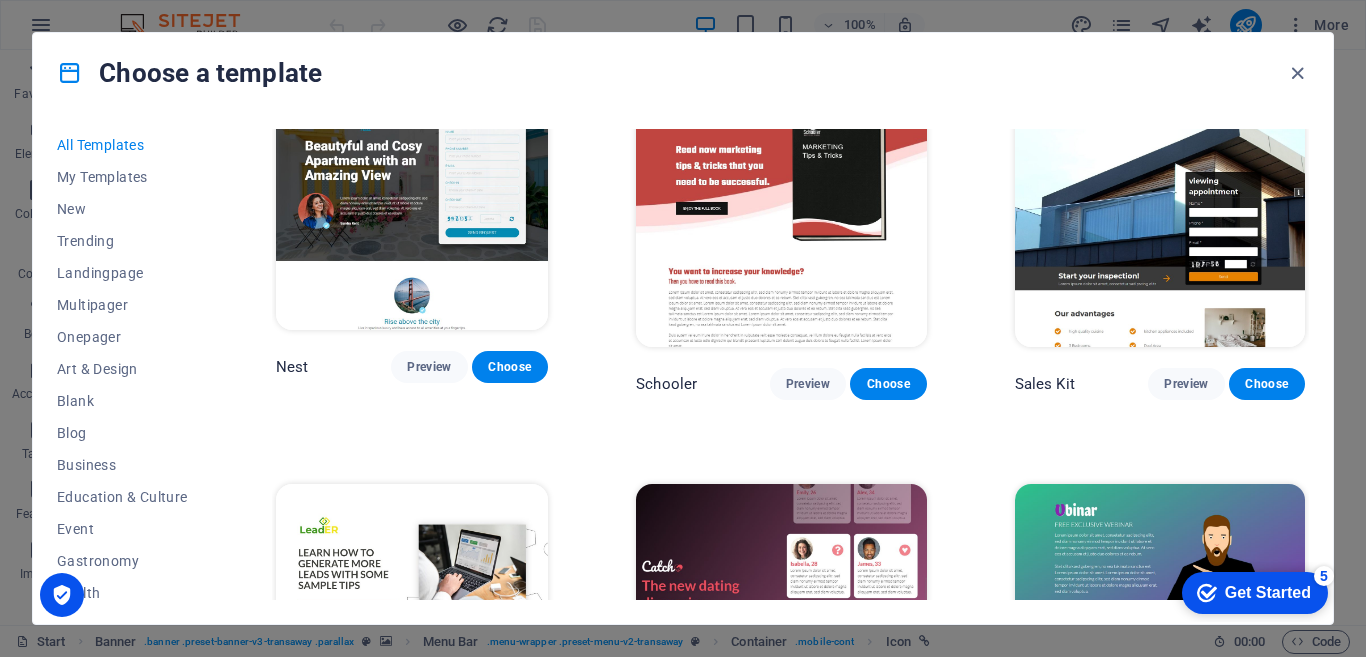 click on "All Templates My Templates New Trending Landingpage Multipager Onepager Art & Design Blank Blog Business Education & Culture Event Gastronomy Health IT & Media Legal & Finance Non-Profit Performance Portfolio Services Sports & Beauty Trades Travel Wireframe Peoneera Preview Choose Art Museum Preview Choose Wonder Planner Preview Choose Transportable Preview Choose S&L Preview Choose WePaint Preview Choose Eco-Con Preview Choose MeetUp Preview Choose Help & Care Preview Choose Podcaster Preview Choose Academix Preview Choose BIG Barber Shop Preview Choose Health & Food Preview Choose UrbanNest Interiors Preview Choose Green Change Preview Choose The Beauty Temple Preview Choose WeTrain Preview Choose Cleaner Preview Choose Johanna James Preview Choose Delicioso Preview Choose Dream Garden Preview Choose LumeDeAqua Preview Choose Pets Care Preview Choose SafeSpace Preview Choose Midnight Rain Bar Preview Choose Drive Preview Choose Estator Preview Choose Health Group Preview Choose MakeIt Agency Preview Choose" at bounding box center (683, 368) 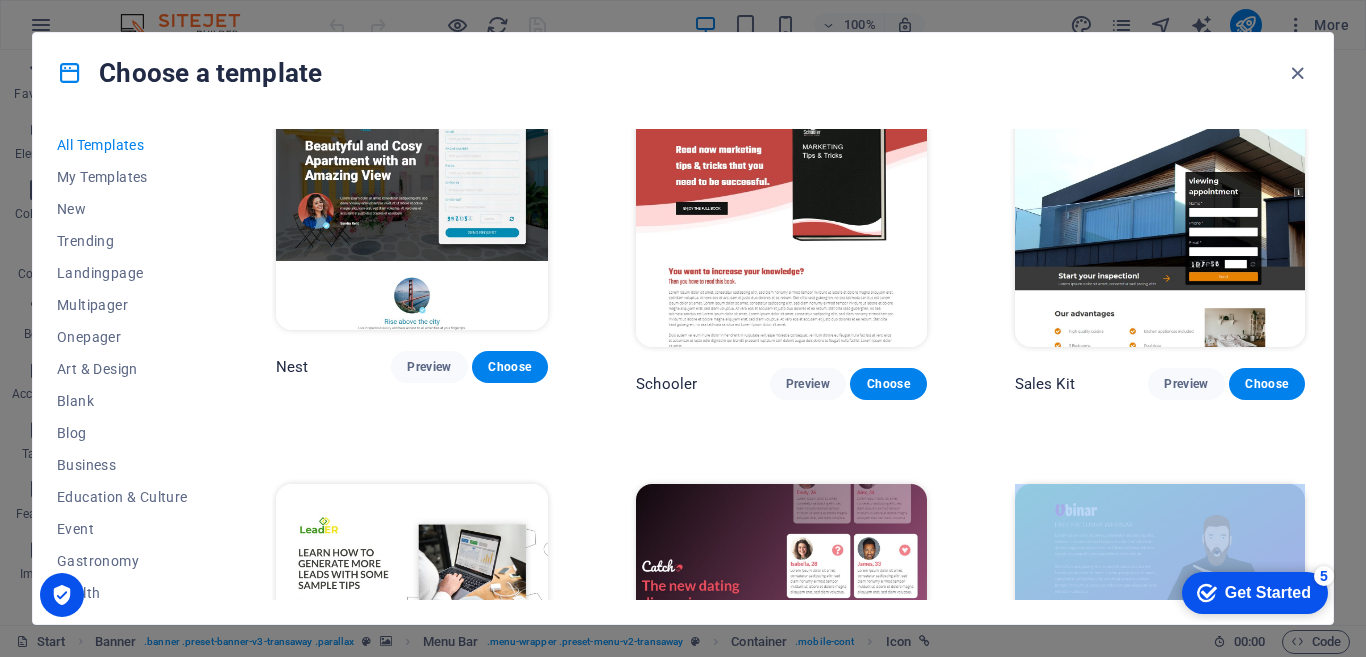 drag, startPoint x: 1320, startPoint y: 520, endPoint x: 1322, endPoint y: 369, distance: 151.01324 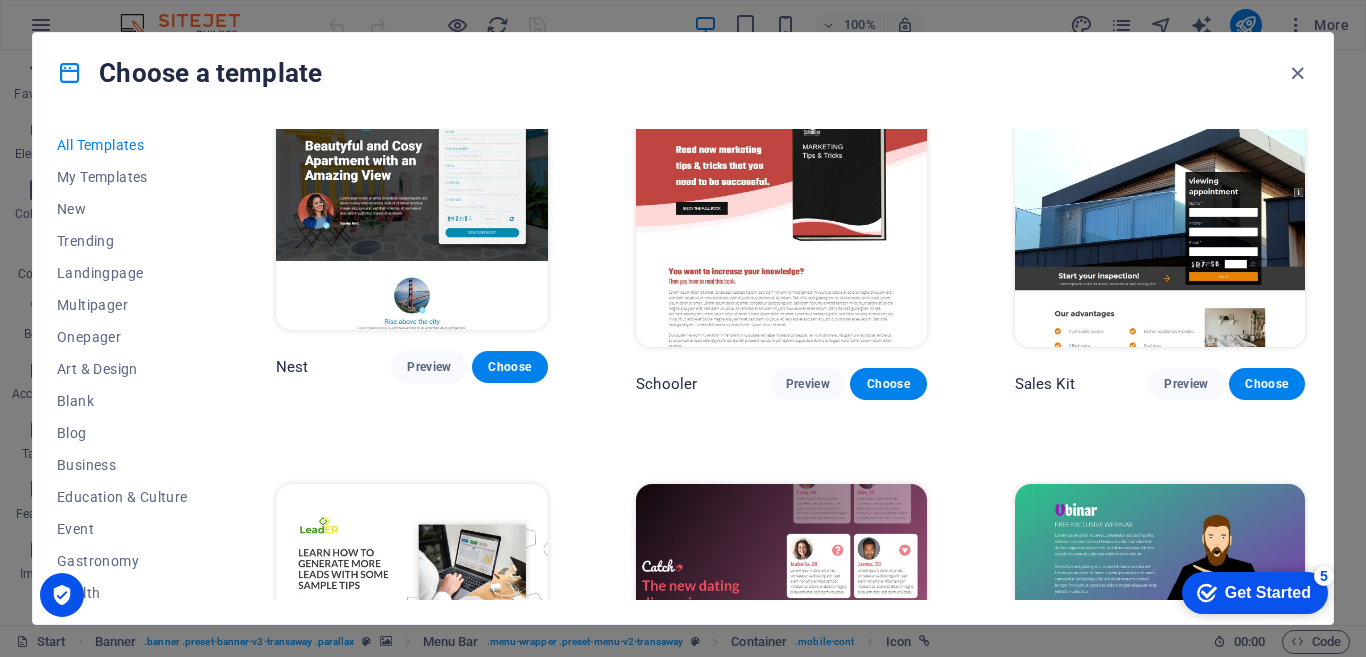 click on "Peoneera Preview Choose Art Museum Preview Choose Wonder Planner Preview Choose Transportable Preview Choose S&L Preview Choose WePaint Preview Choose Eco-Con Preview Choose MeetUp Preview Choose Help & Care Preview Choose Podcaster Preview Choose Academix Preview Choose BIG Barber Shop Preview Choose Health & Food Preview Choose UrbanNest Interiors Preview Choose Green Change Preview Choose The Beauty Temple Preview Choose WeTrain Preview Choose Cleaner Preview Choose Johanna James Preview Choose Delicioso Preview Choose Dream Garden Preview Choose LumeDeAqua Preview Choose Pets Care Preview Choose SafeSpace Preview Choose Midnight Rain Bar Preview Choose Drive Preview Choose Estator Preview Choose Health Group Preview Choose MakeIt Agency Preview Choose Wanderlust Preview Choose WeSpa Preview Choose BERLIN Preview Choose Gadgets Preview Choose CoffeeScience Preview Choose CoachLife Preview Choose Cafe de Oceana Preview Choose Max Hatzy Preview Choose Denteeth Preview Choose Handyman Preview Choose Blogger" at bounding box center (790, -9273) 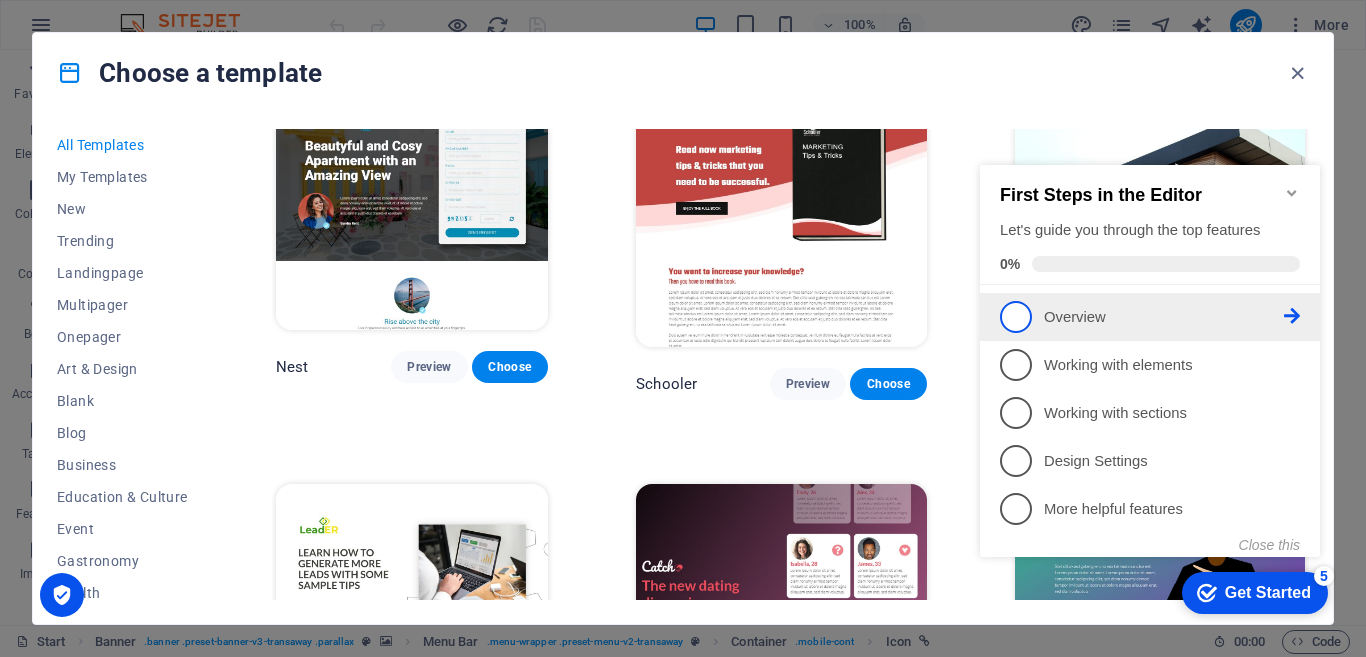click on "1" at bounding box center [1016, 317] 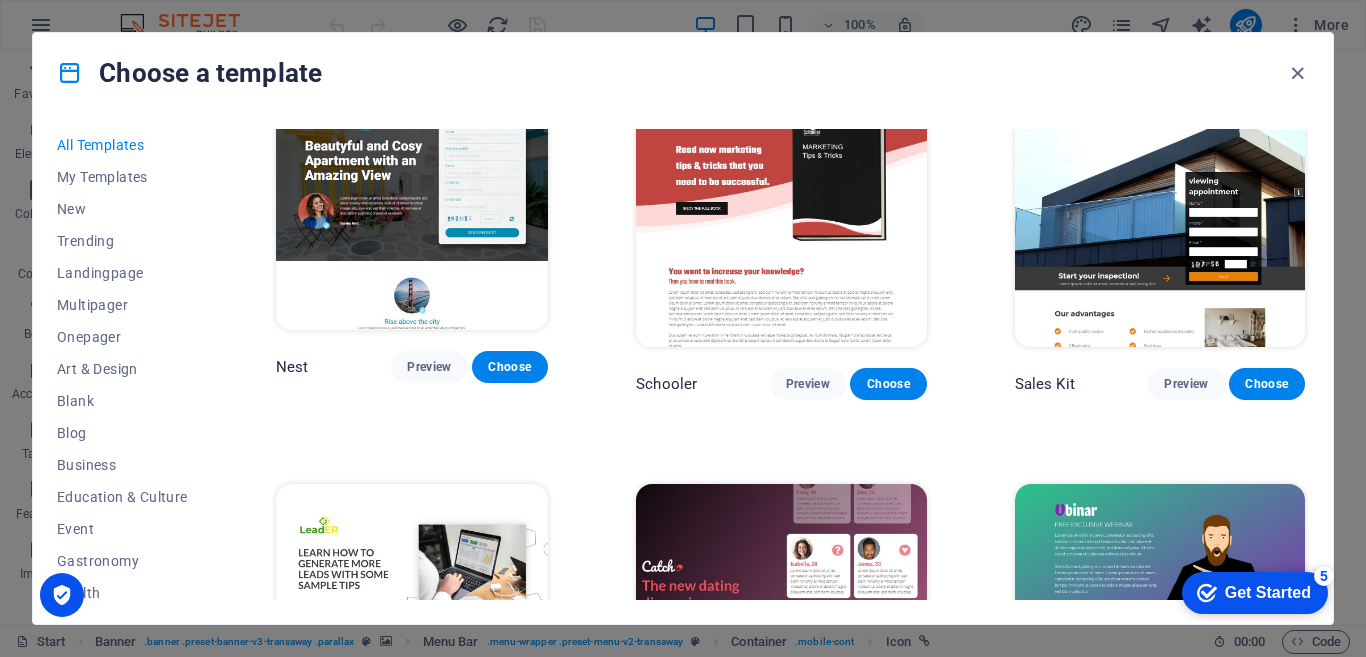 scroll, scrollTop: 0, scrollLeft: 0, axis: both 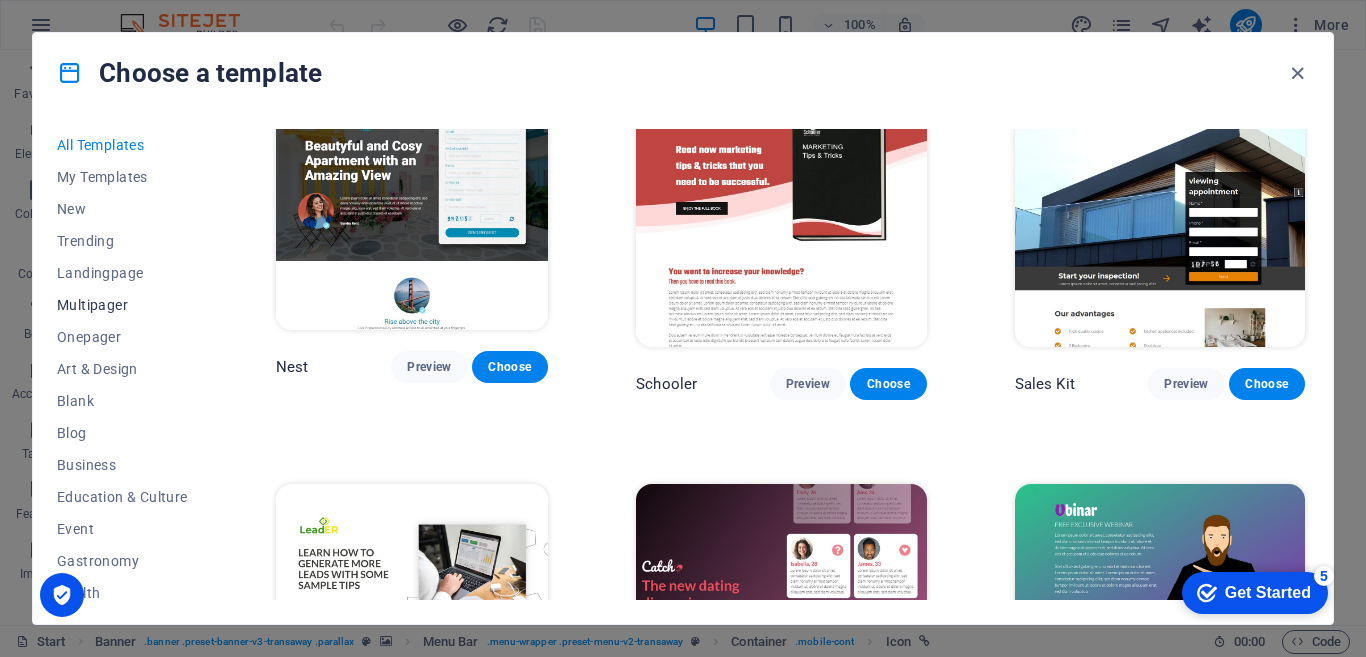 click on "Multipager" at bounding box center [122, 305] 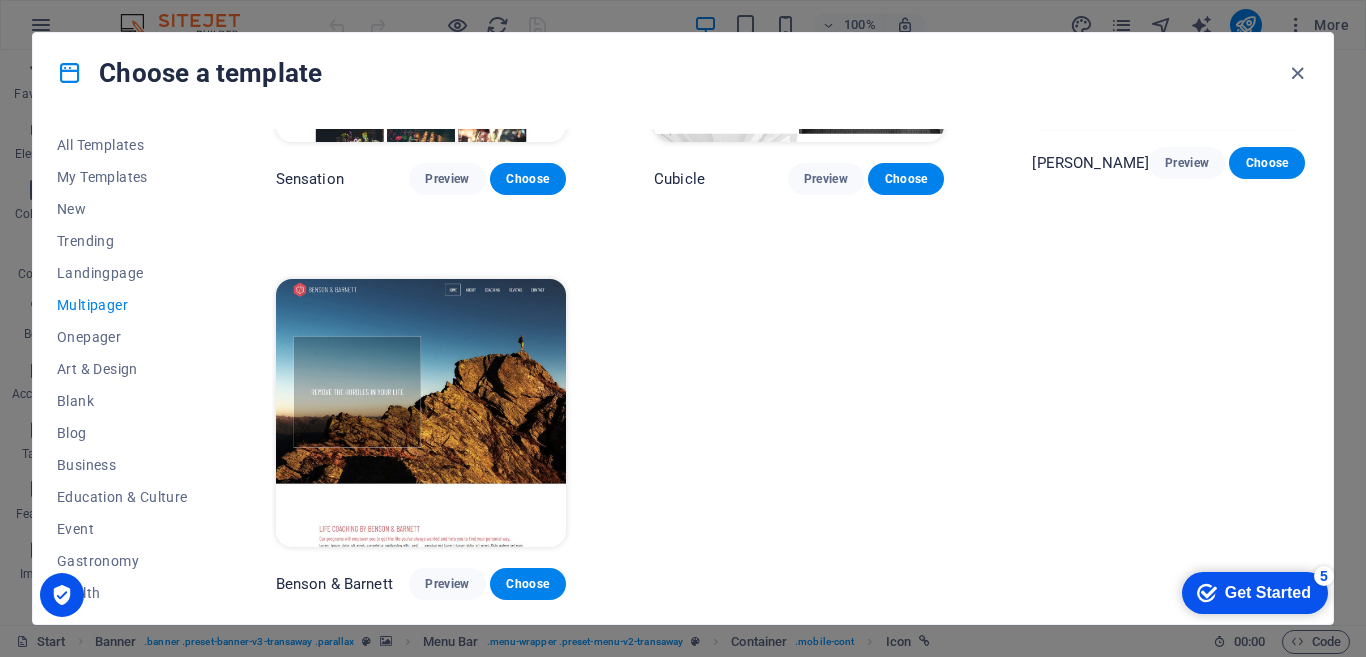 scroll, scrollTop: 8200, scrollLeft: 0, axis: vertical 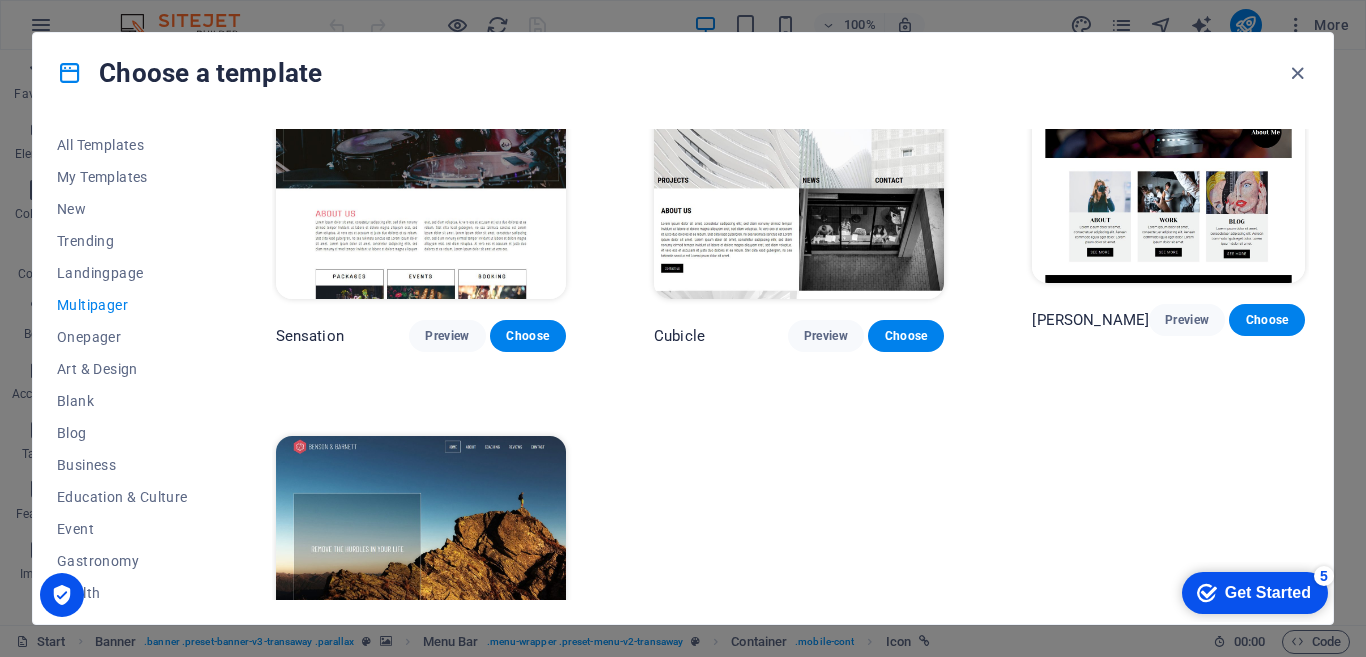 drag, startPoint x: 1323, startPoint y: 462, endPoint x: 1313, endPoint y: 218, distance: 244.20483 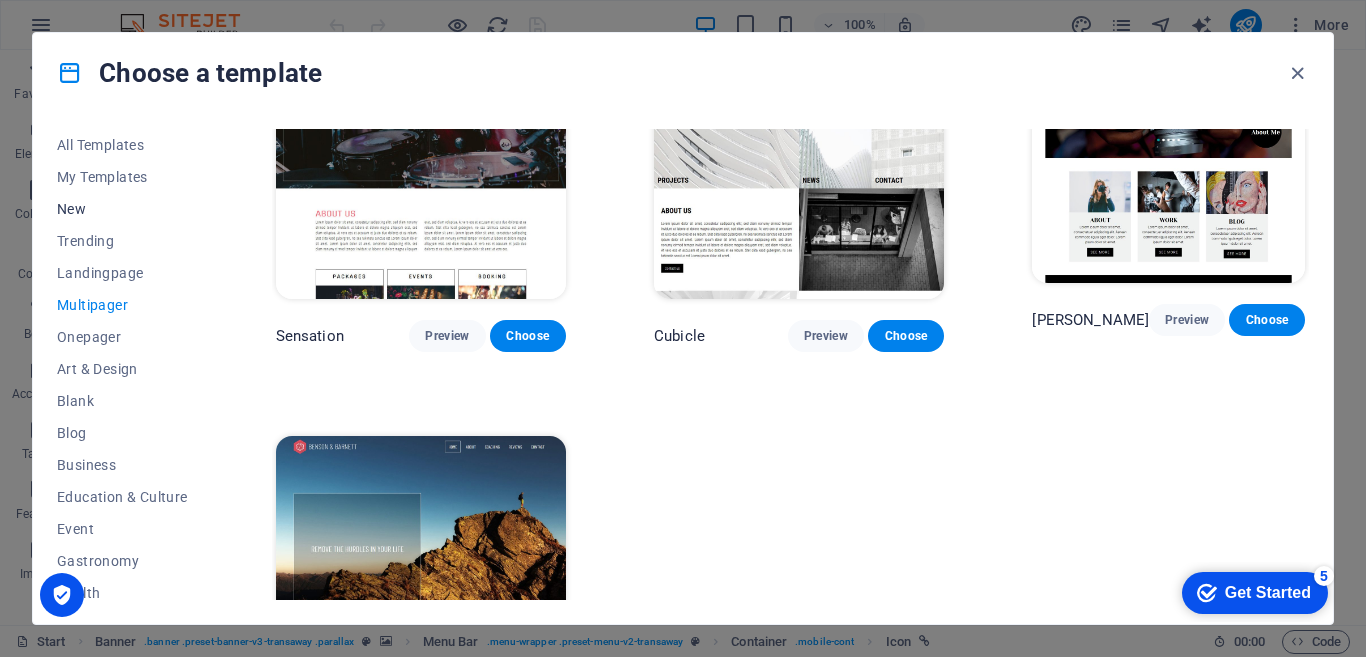 click on "New" at bounding box center [122, 209] 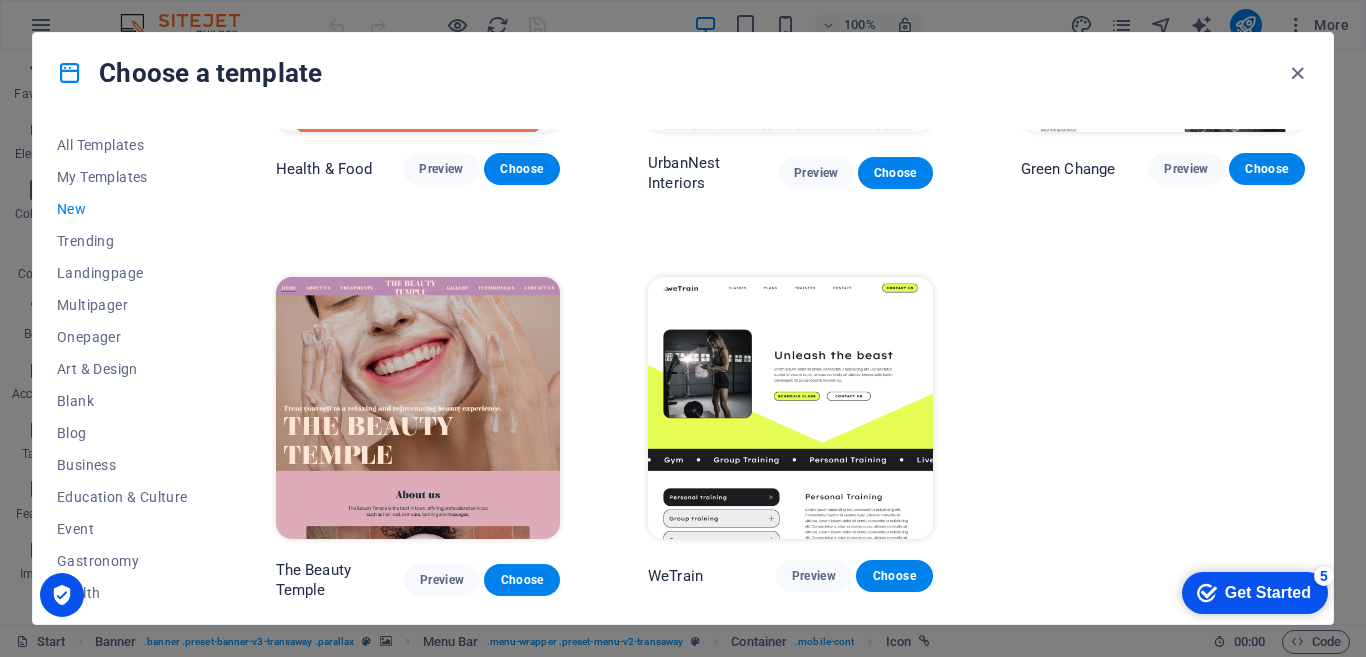 scroll, scrollTop: 1845, scrollLeft: 0, axis: vertical 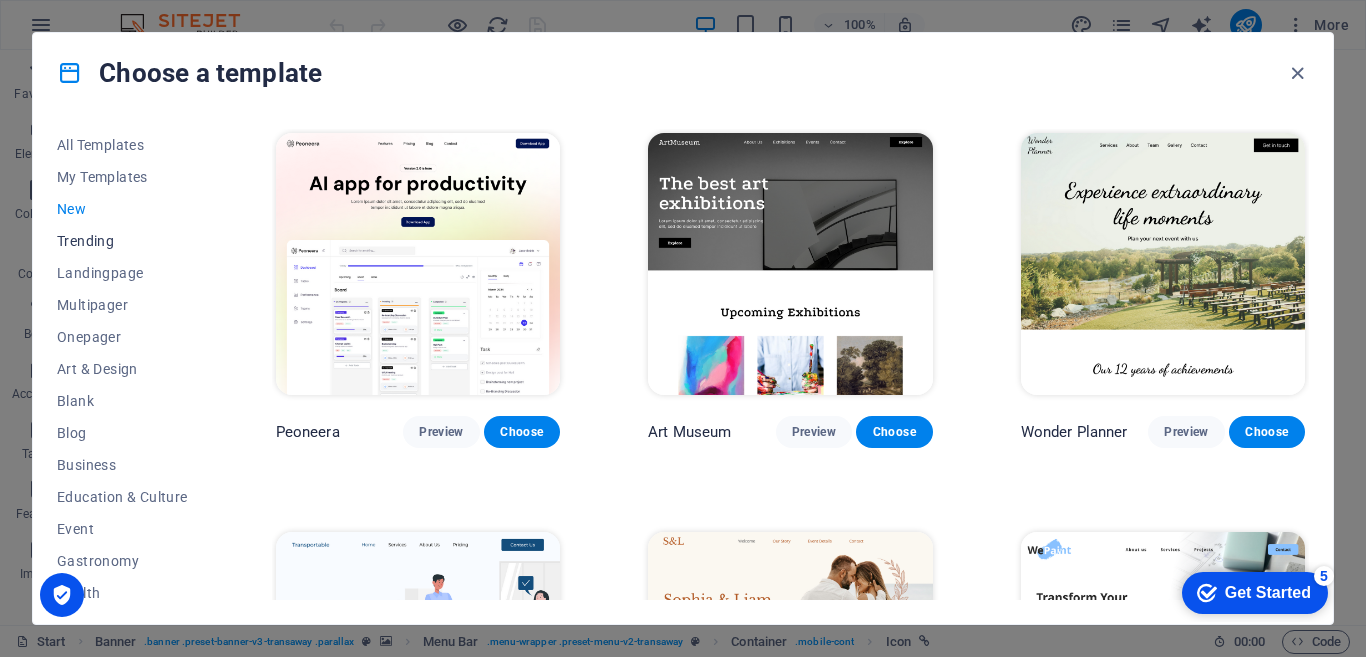 click on "Trending" at bounding box center (122, 241) 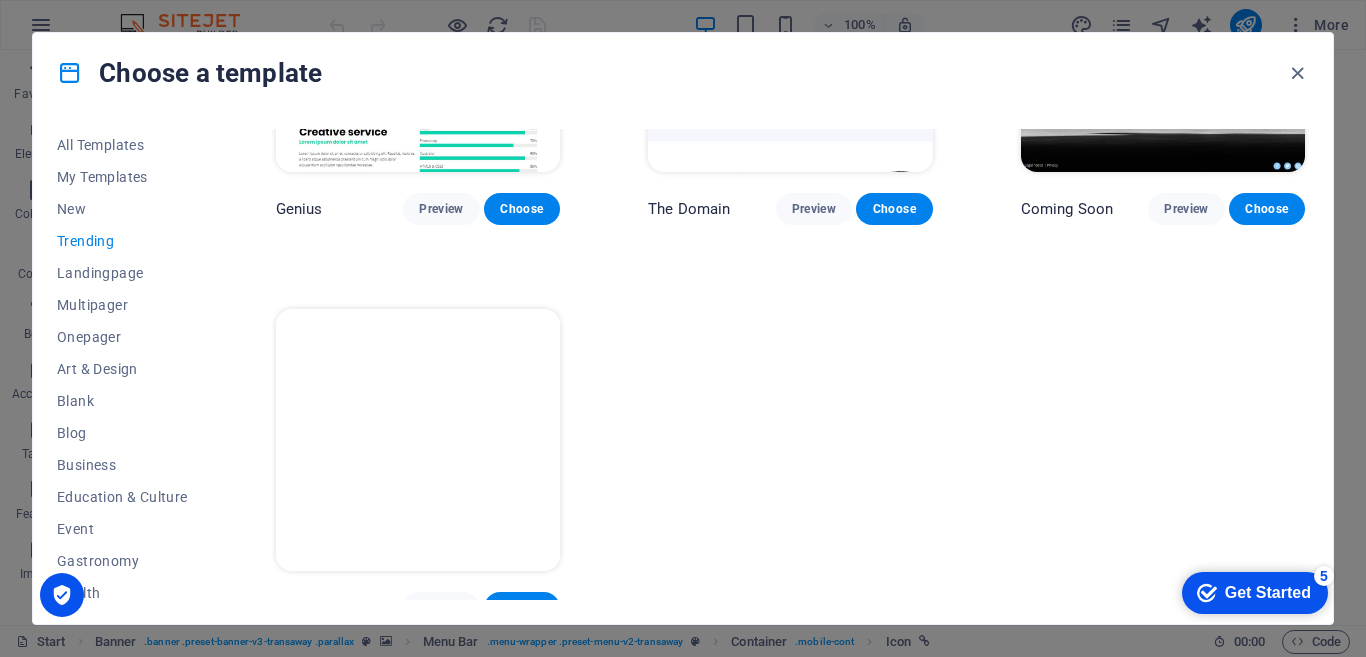 scroll, scrollTop: 1829, scrollLeft: 0, axis: vertical 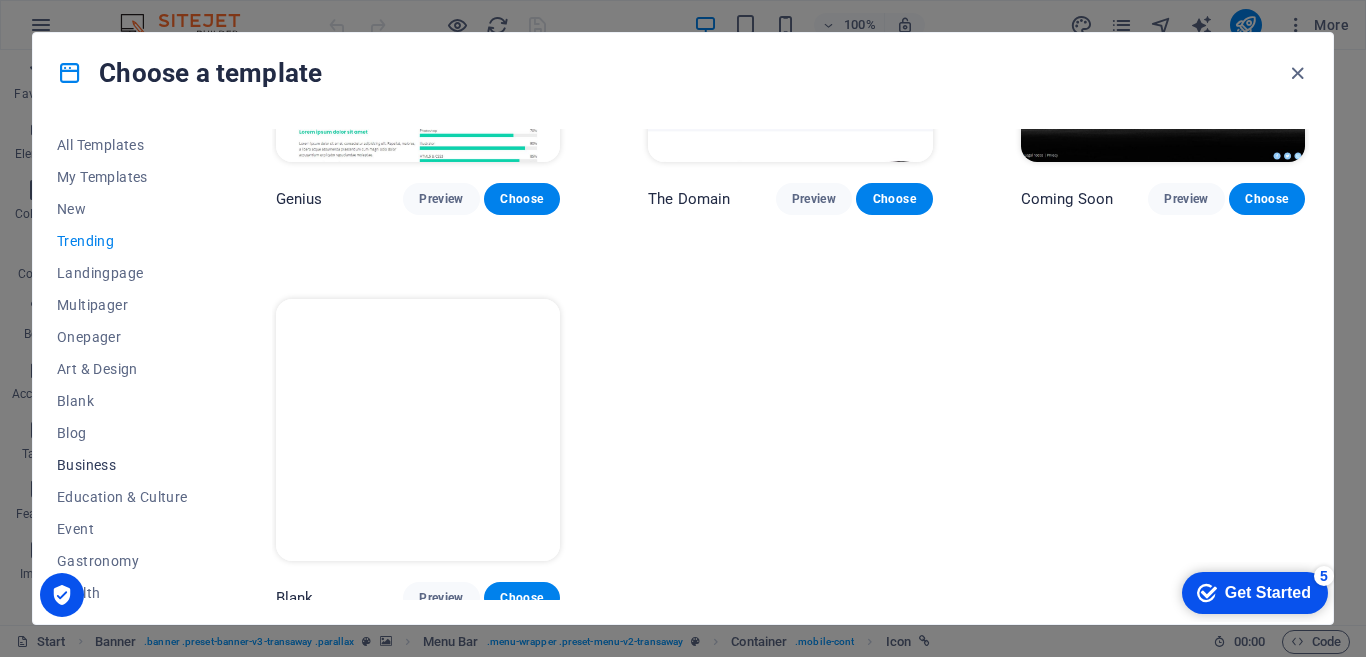 click on "Business" at bounding box center [122, 465] 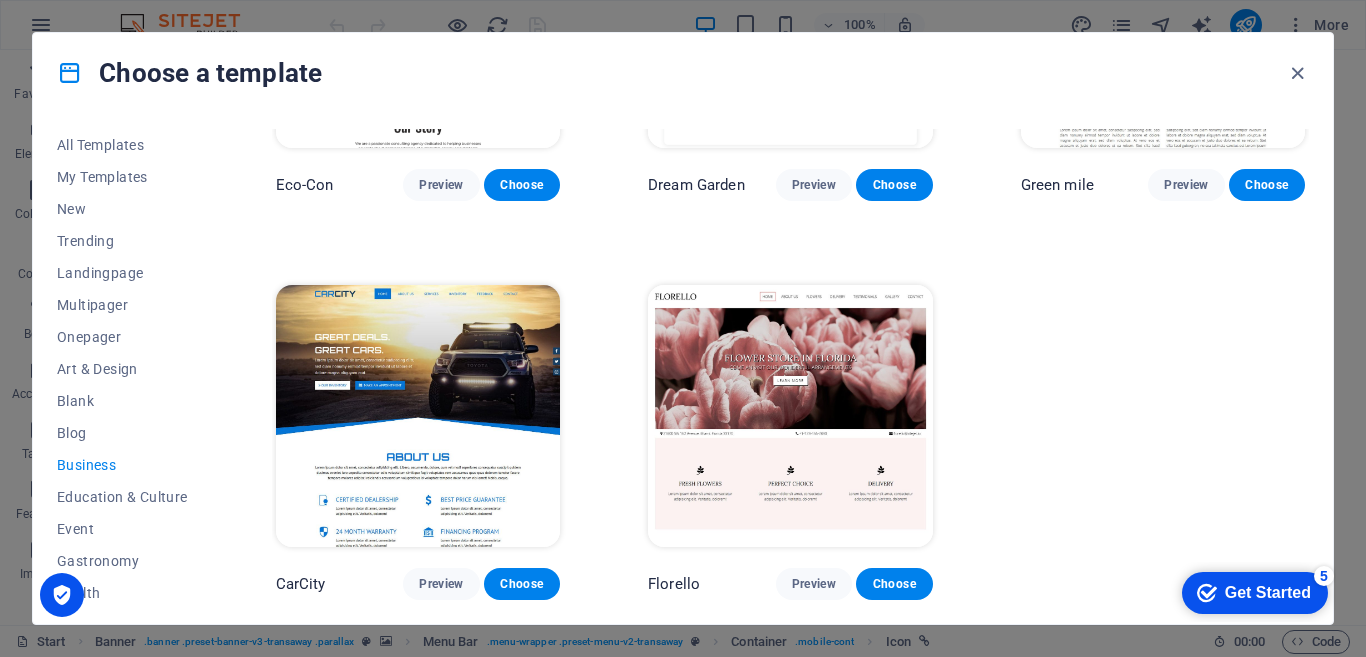 scroll, scrollTop: 0, scrollLeft: 0, axis: both 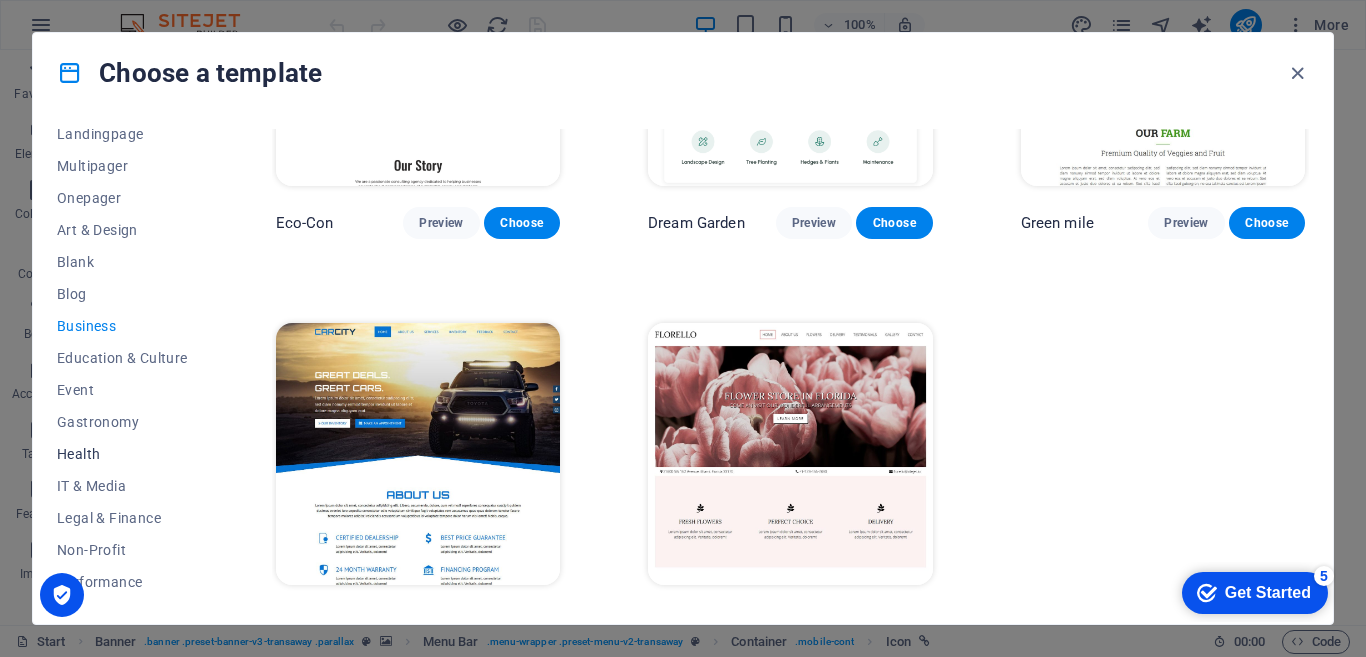 click on "Health" at bounding box center (122, 454) 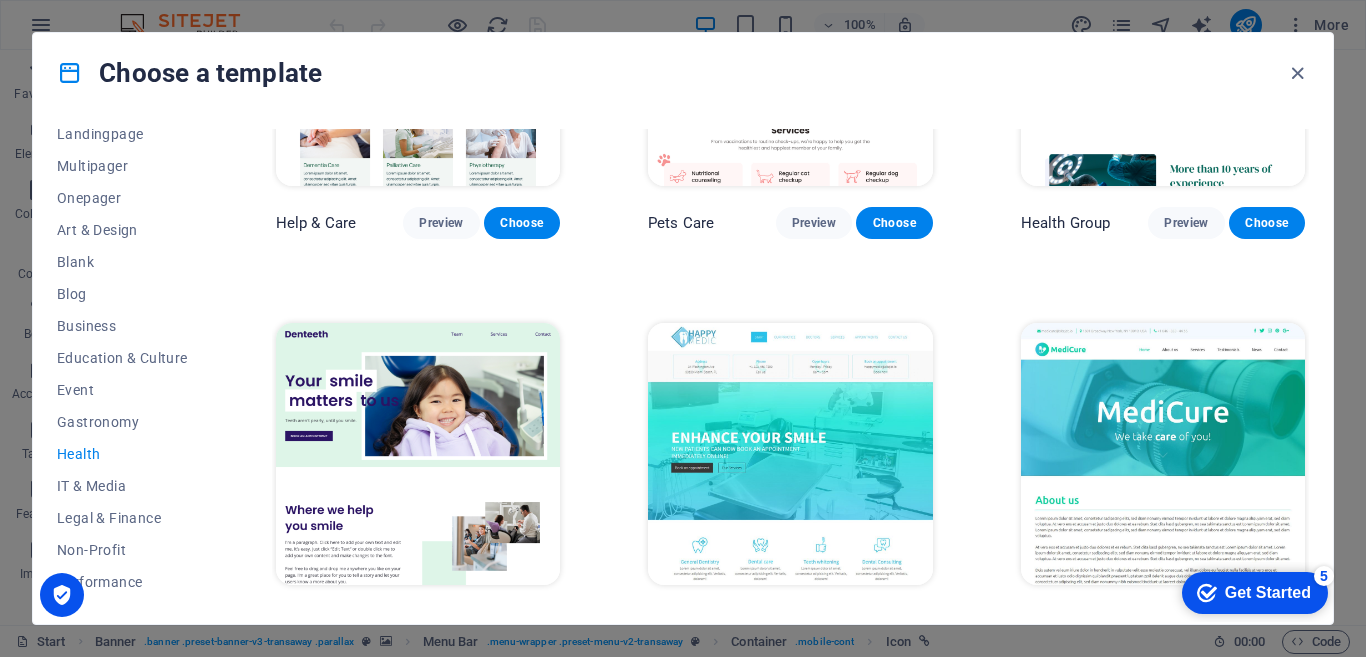 scroll, scrollTop: 0, scrollLeft: 0, axis: both 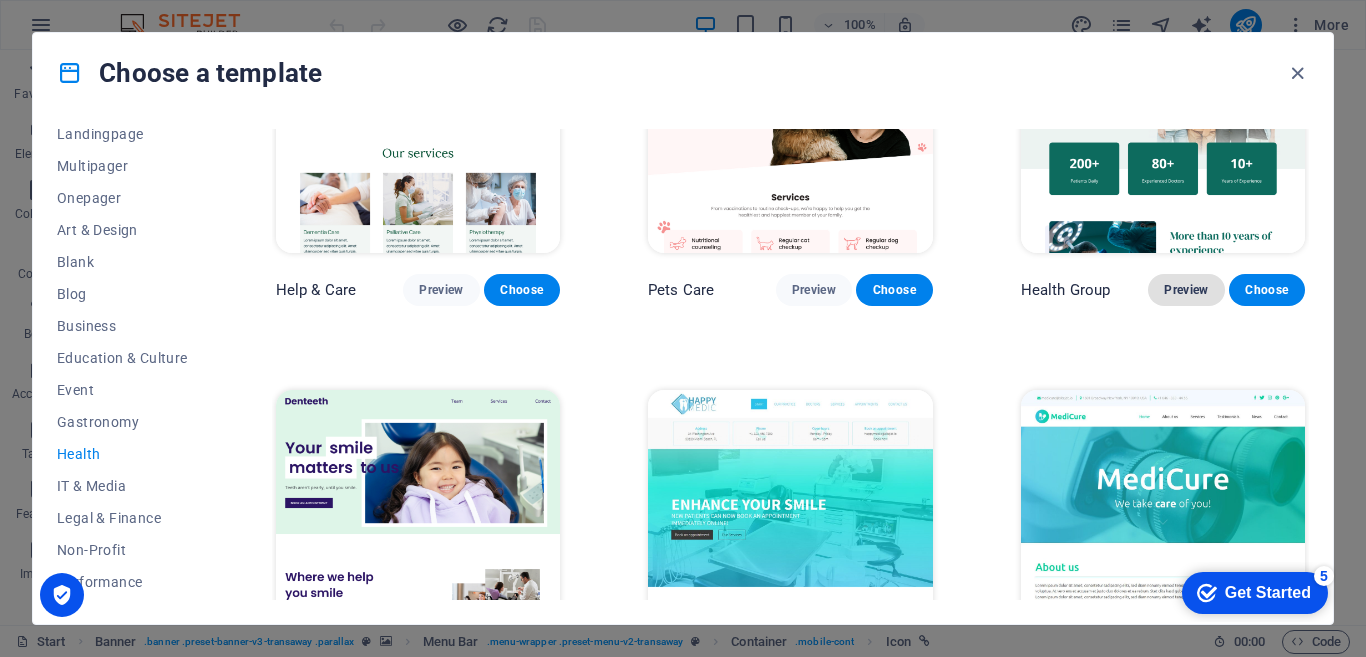 click on "Preview" at bounding box center (1186, 290) 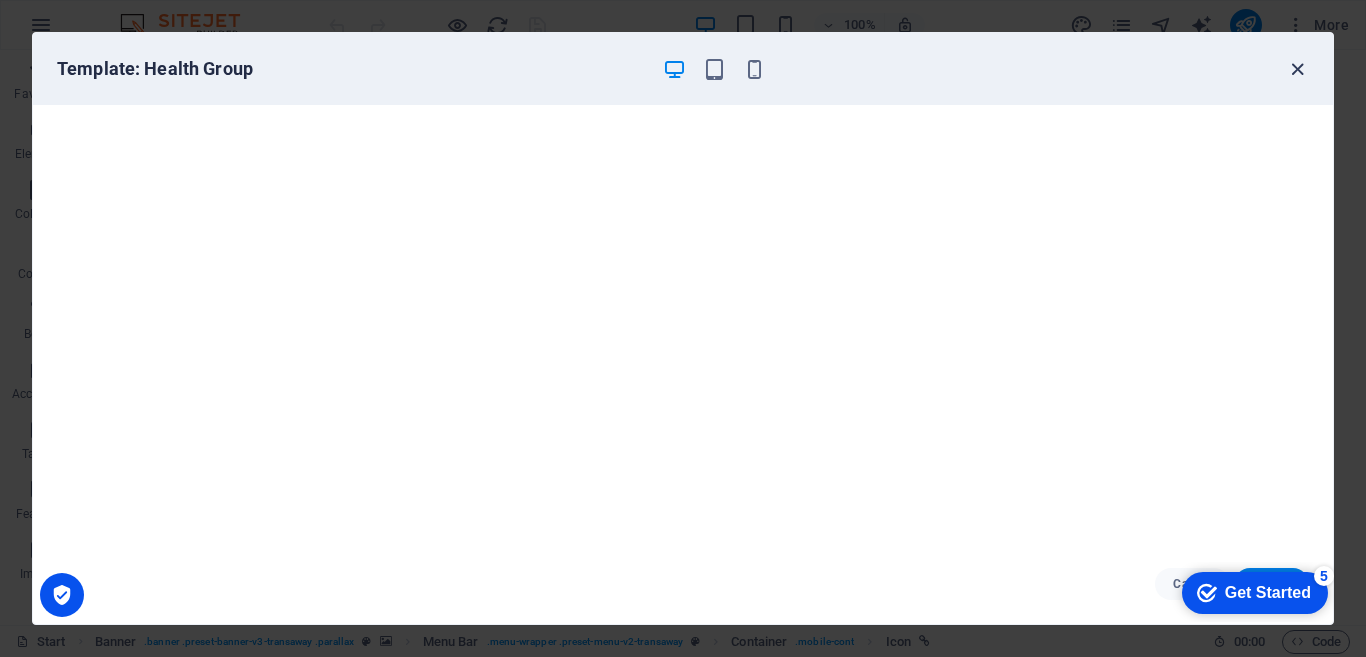 click at bounding box center (1297, 69) 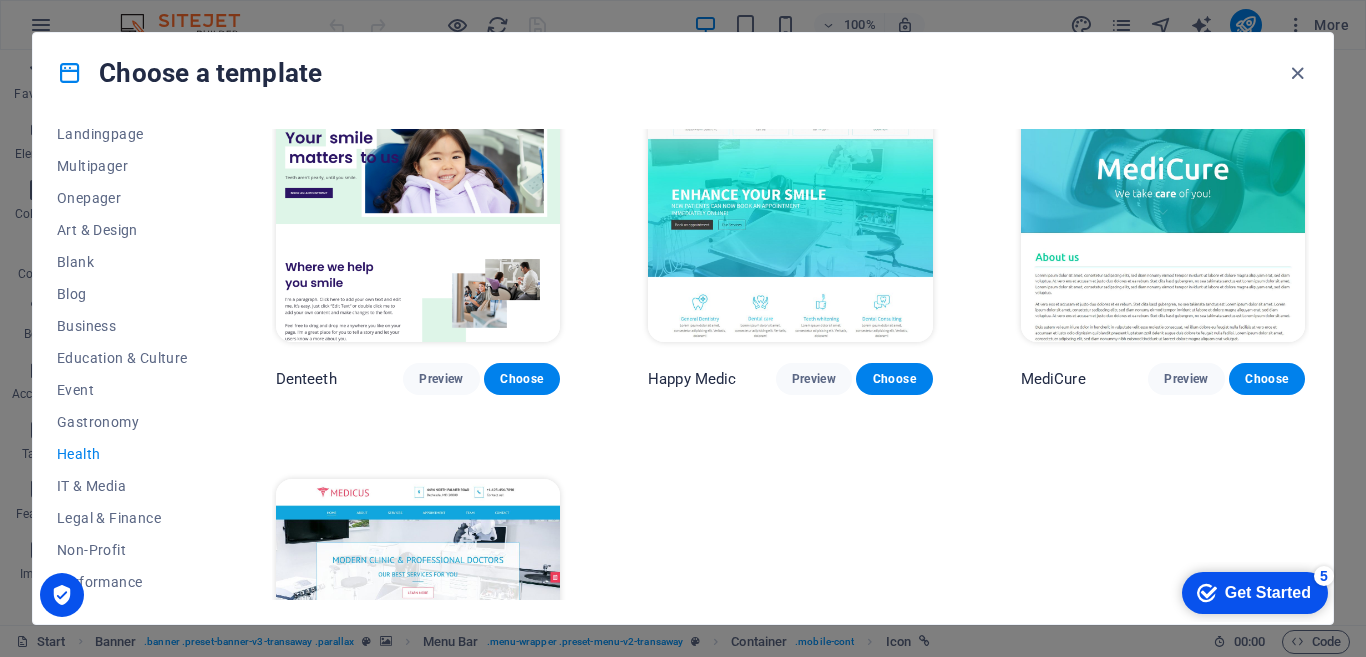 scroll, scrollTop: 335, scrollLeft: 0, axis: vertical 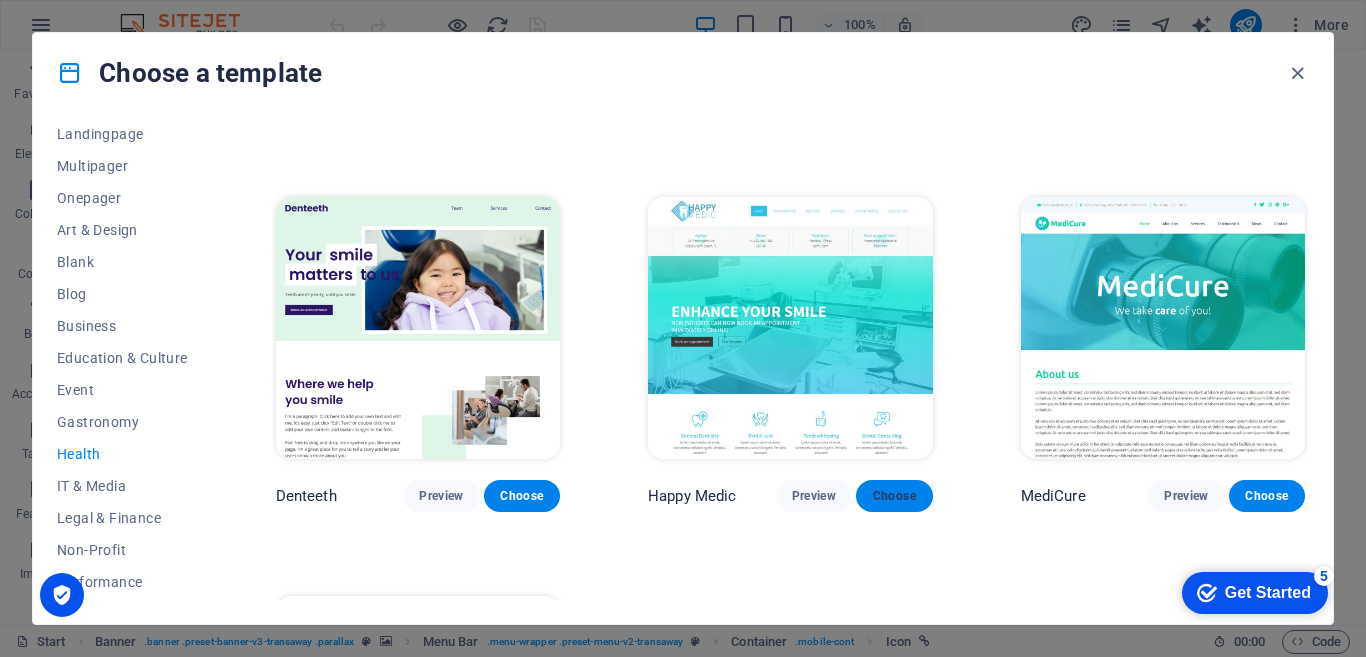 click on "Choose" at bounding box center [894, 496] 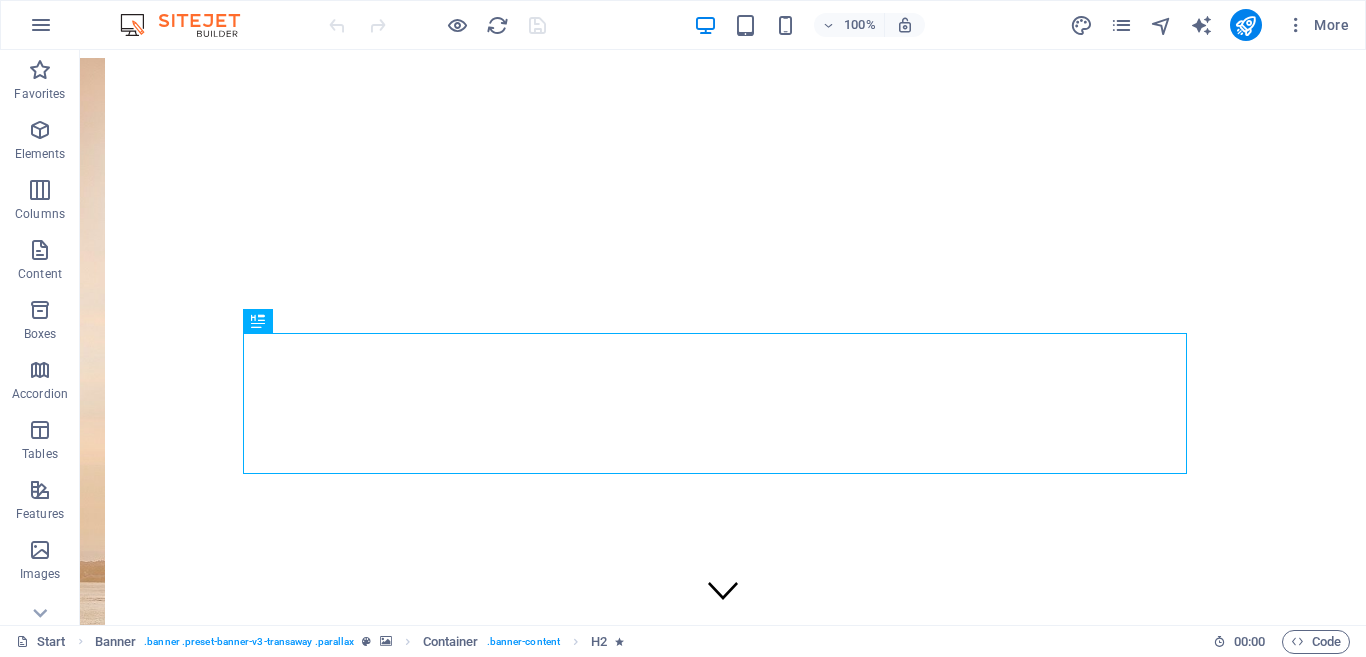 scroll, scrollTop: 0, scrollLeft: 0, axis: both 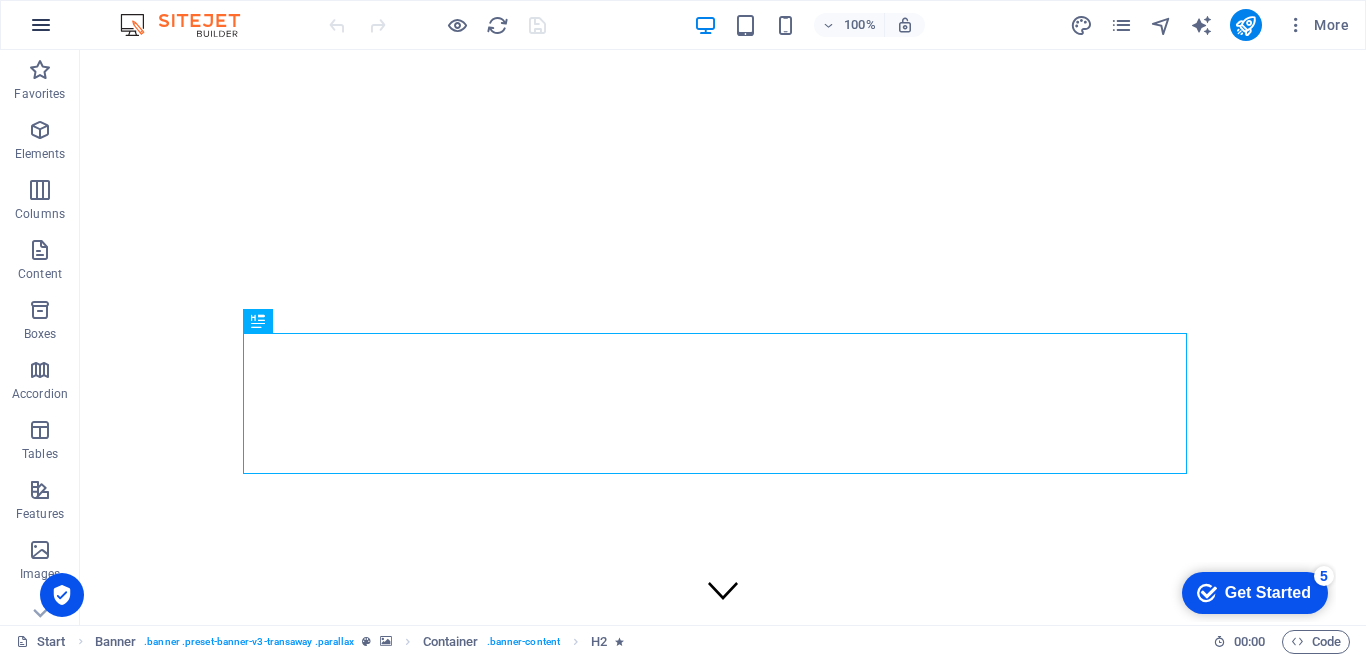 click at bounding box center [41, 25] 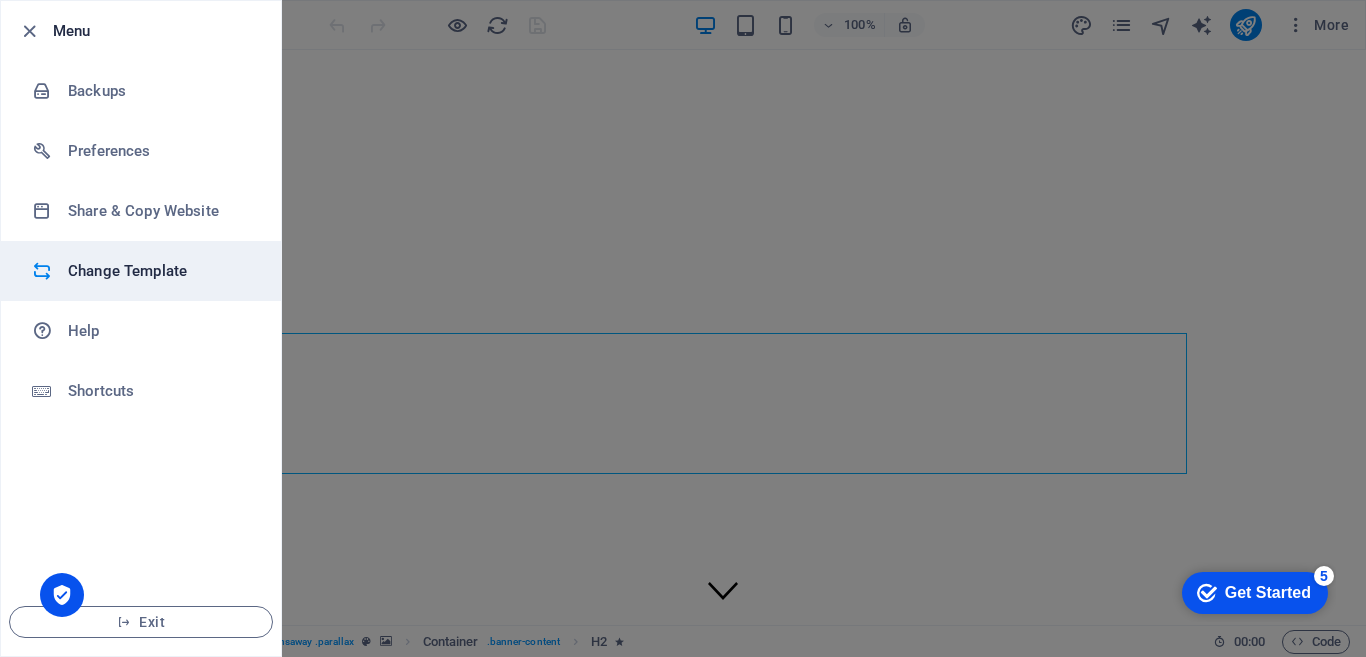 click on "Change Template" at bounding box center (160, 271) 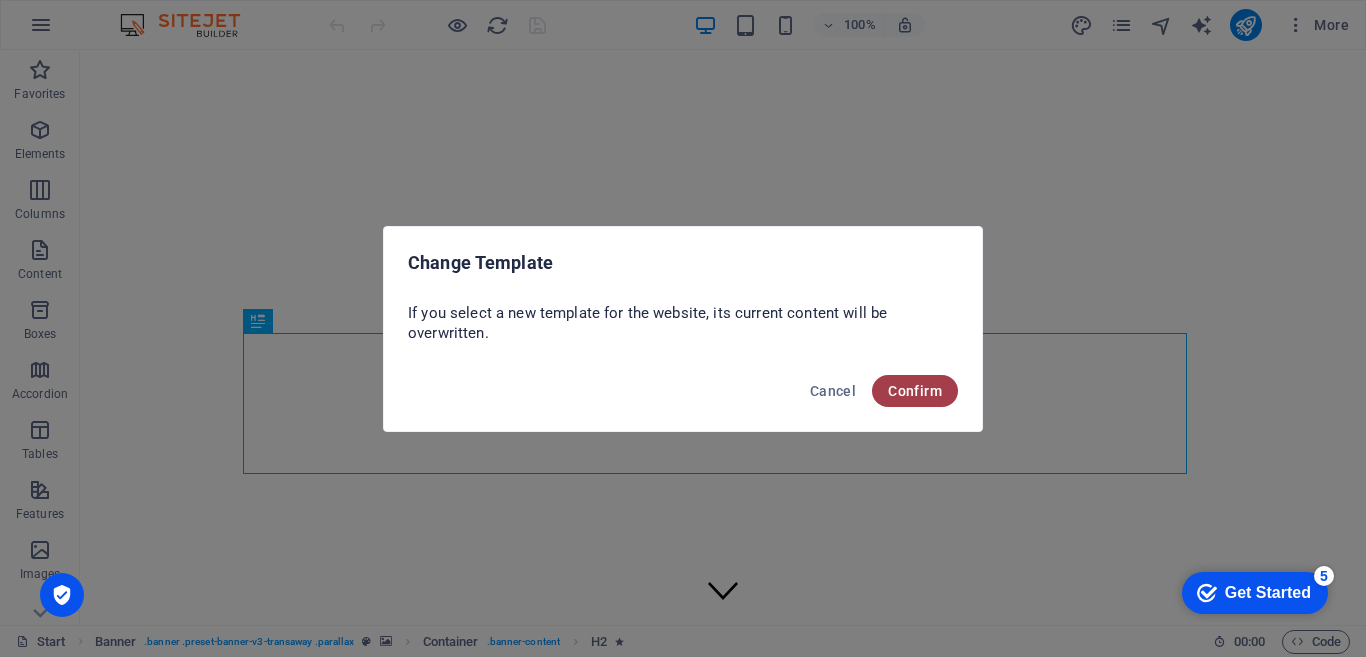 click on "Confirm" at bounding box center [915, 391] 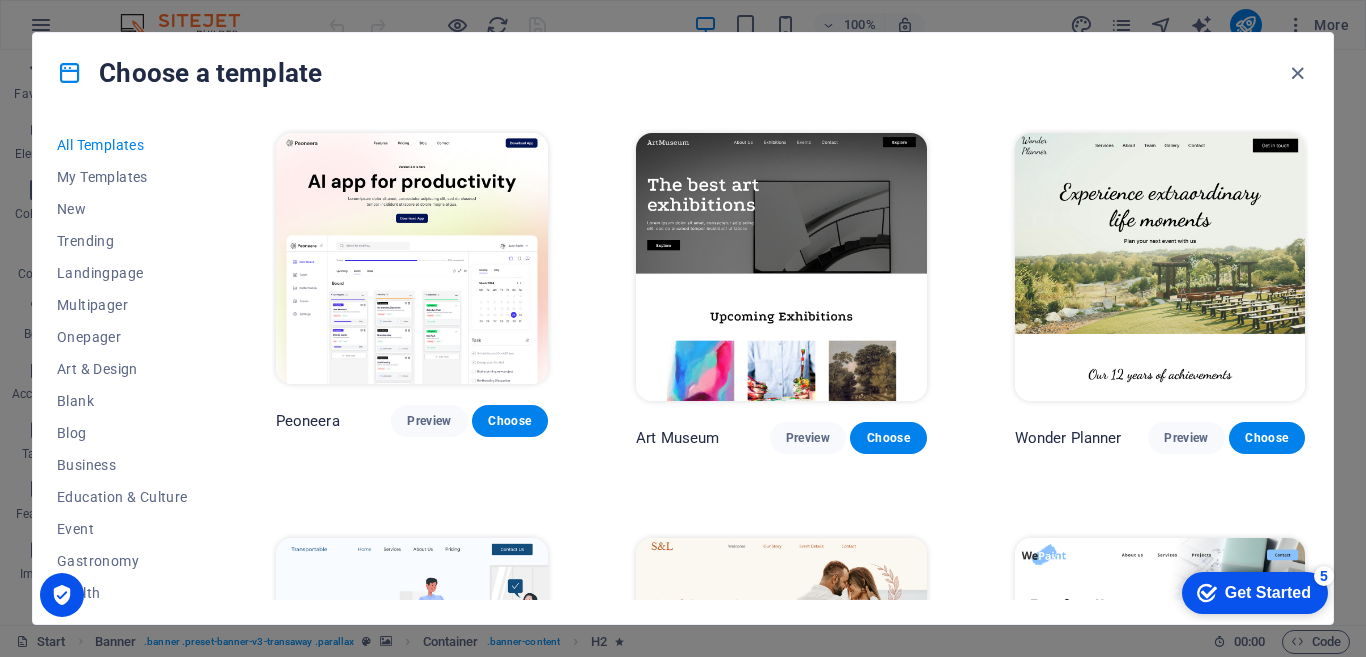 click on "All Templates My Templates New Trending Landingpage Multipager Onepager Art & Design Blank Blog Business Education & Culture Event Gastronomy Health IT & Media Legal & Finance Non-Profit Performance Portfolio Services Sports & Beauty Trades Travel Wireframe" at bounding box center (134, 364) 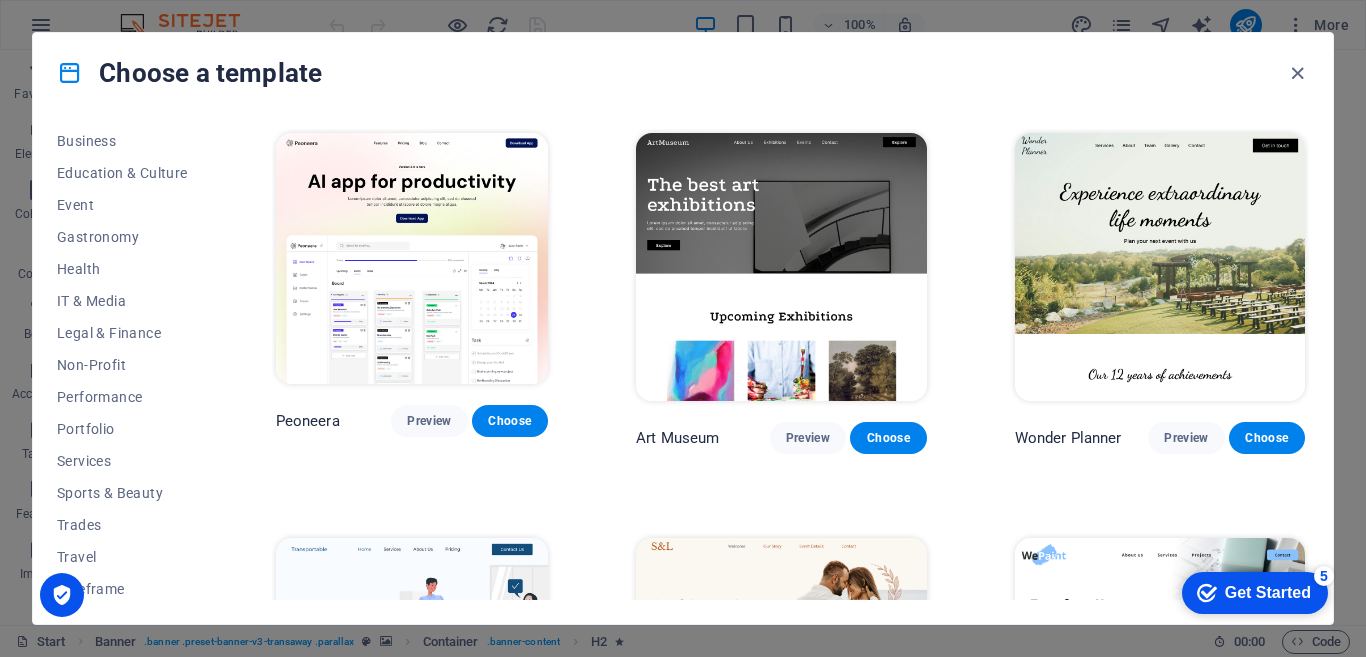 scroll, scrollTop: 329, scrollLeft: 0, axis: vertical 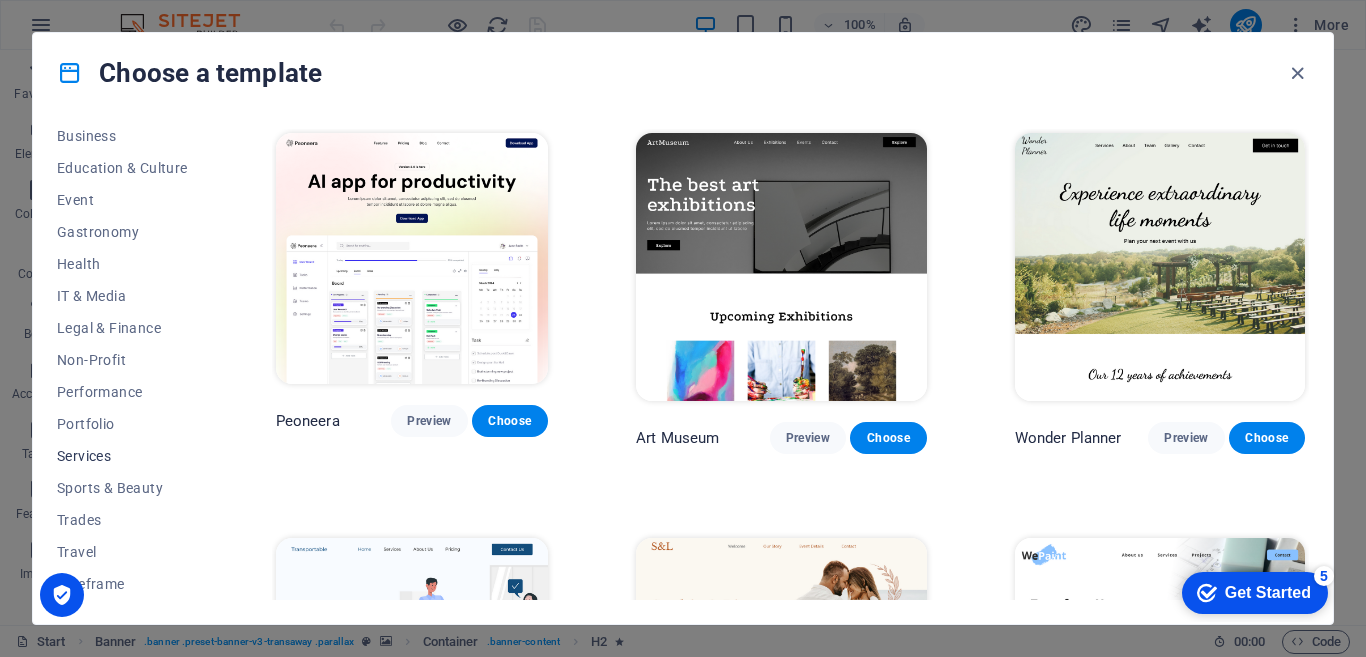 click on "Services" at bounding box center (122, 456) 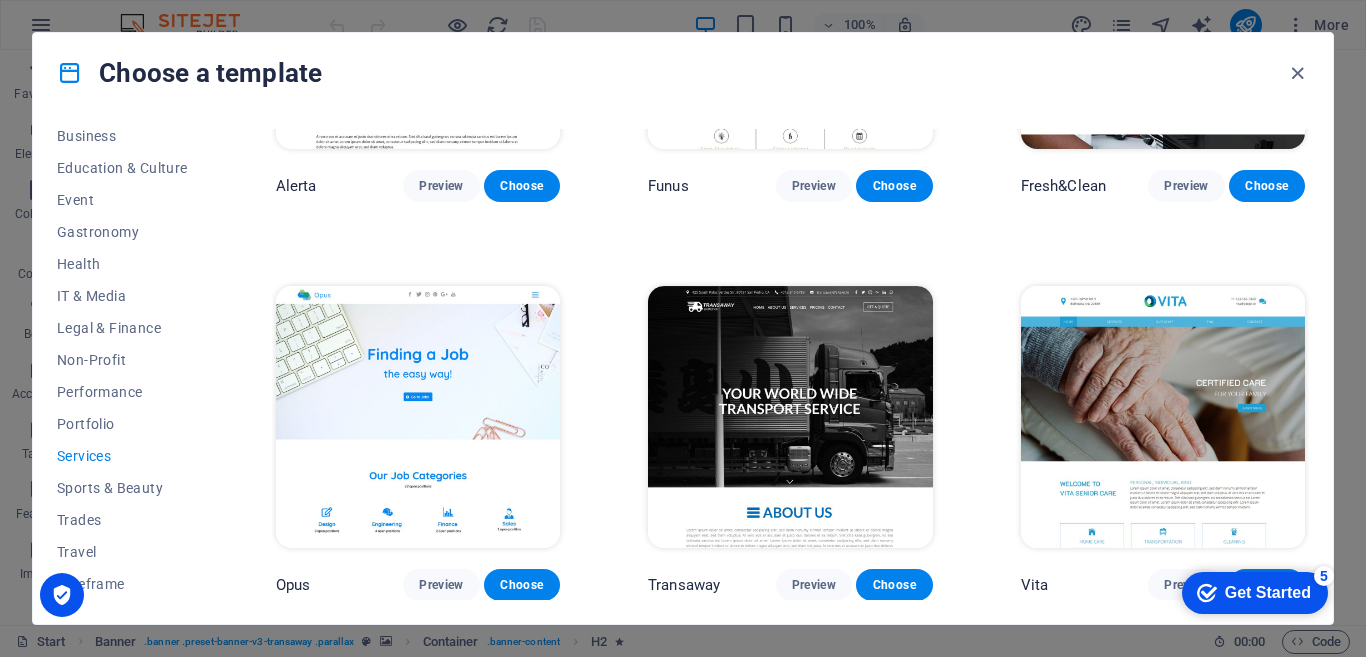scroll, scrollTop: 1867, scrollLeft: 0, axis: vertical 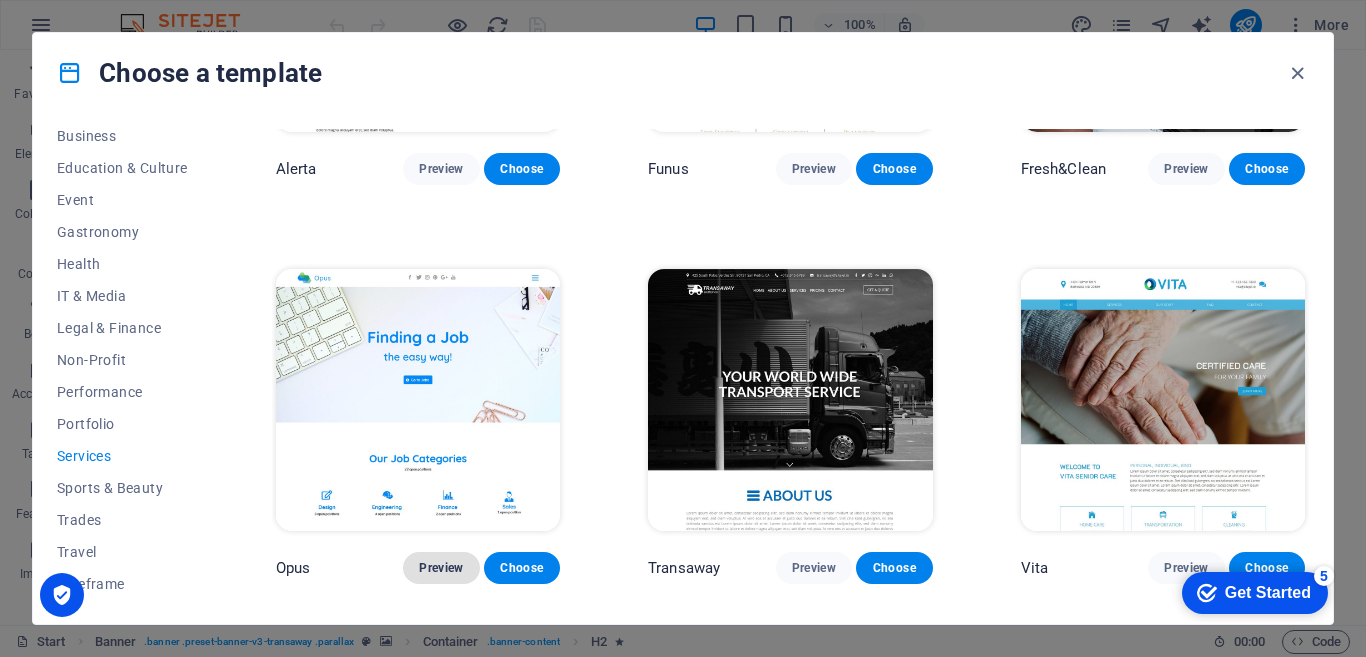 click on "Preview" at bounding box center [441, 568] 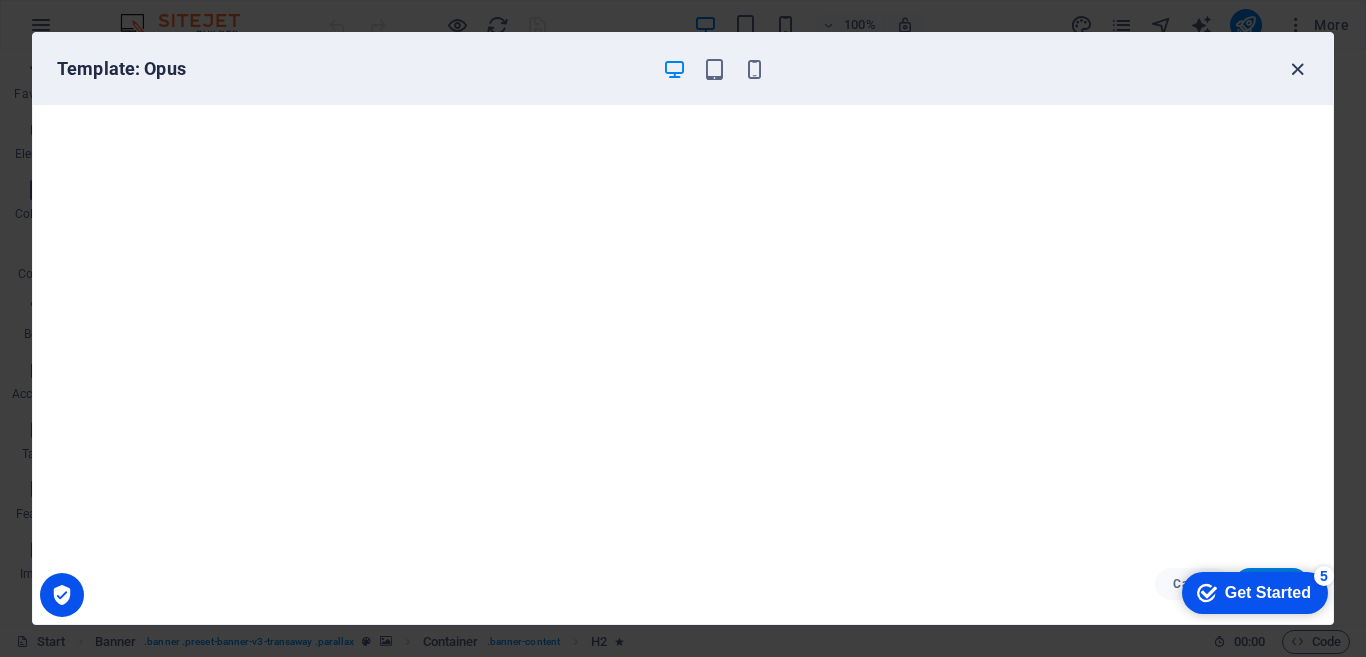 click at bounding box center (1297, 69) 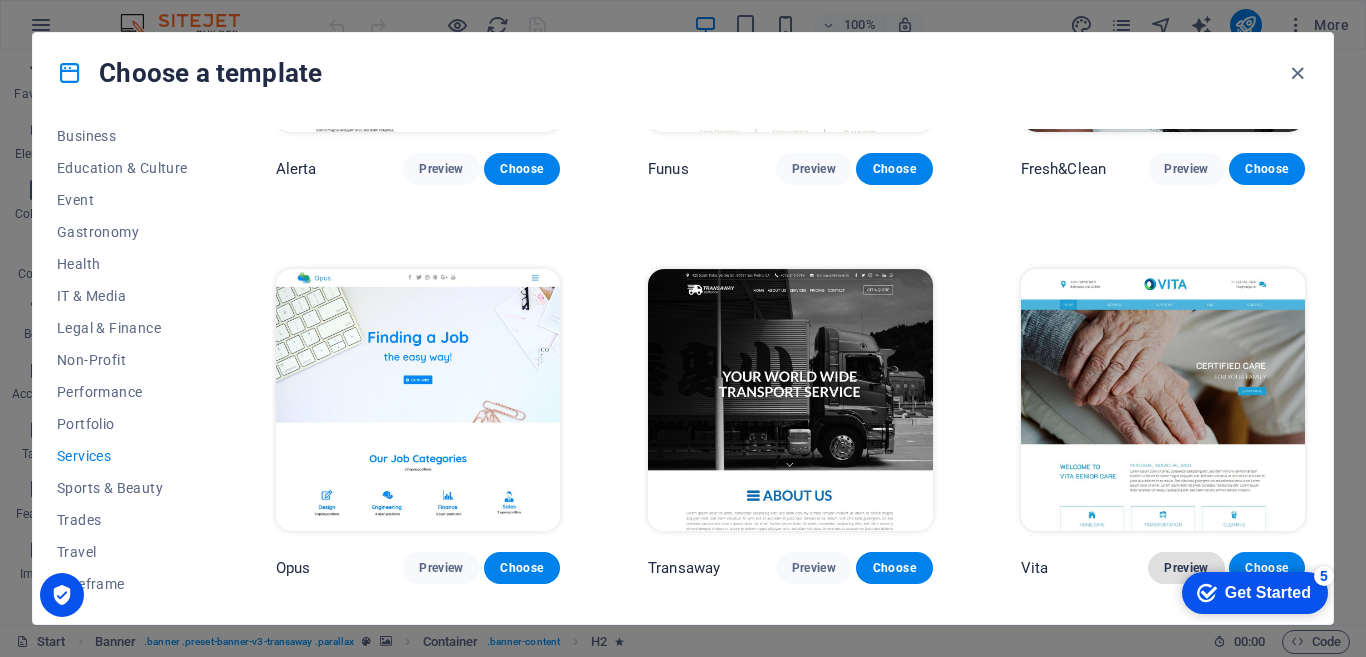 click on "Preview" at bounding box center [1186, 568] 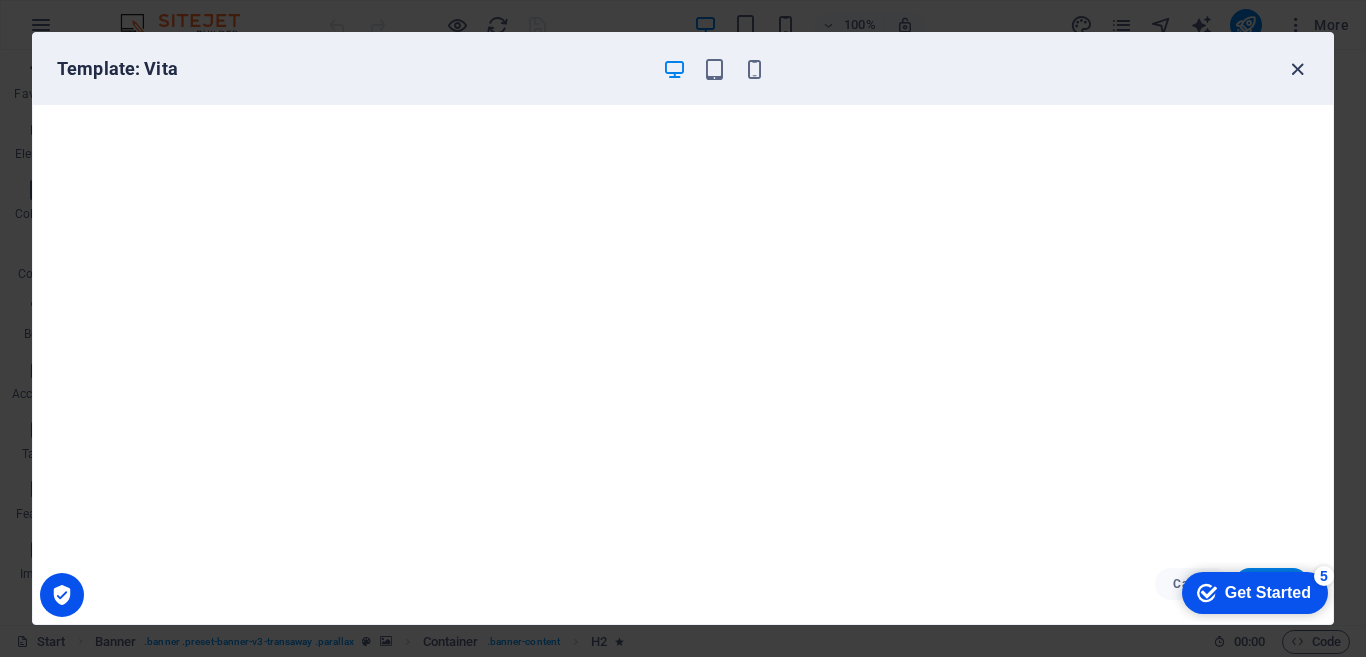 click at bounding box center (1297, 69) 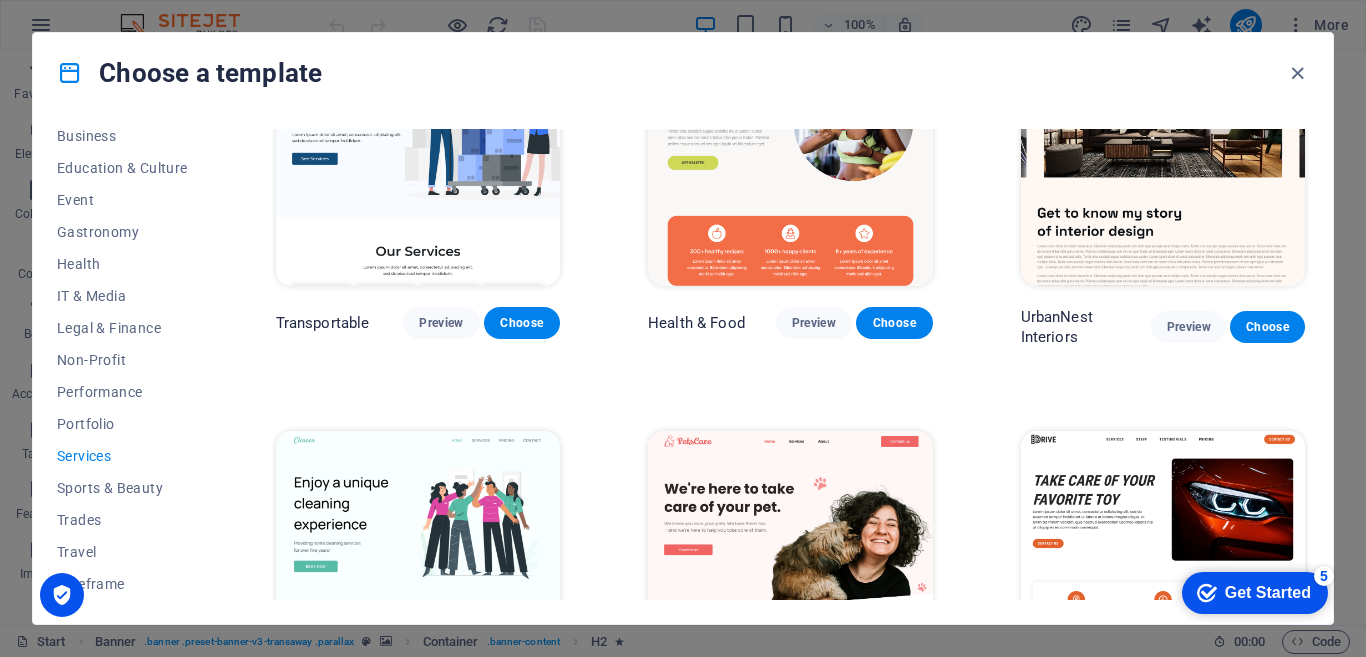 scroll, scrollTop: 0, scrollLeft: 0, axis: both 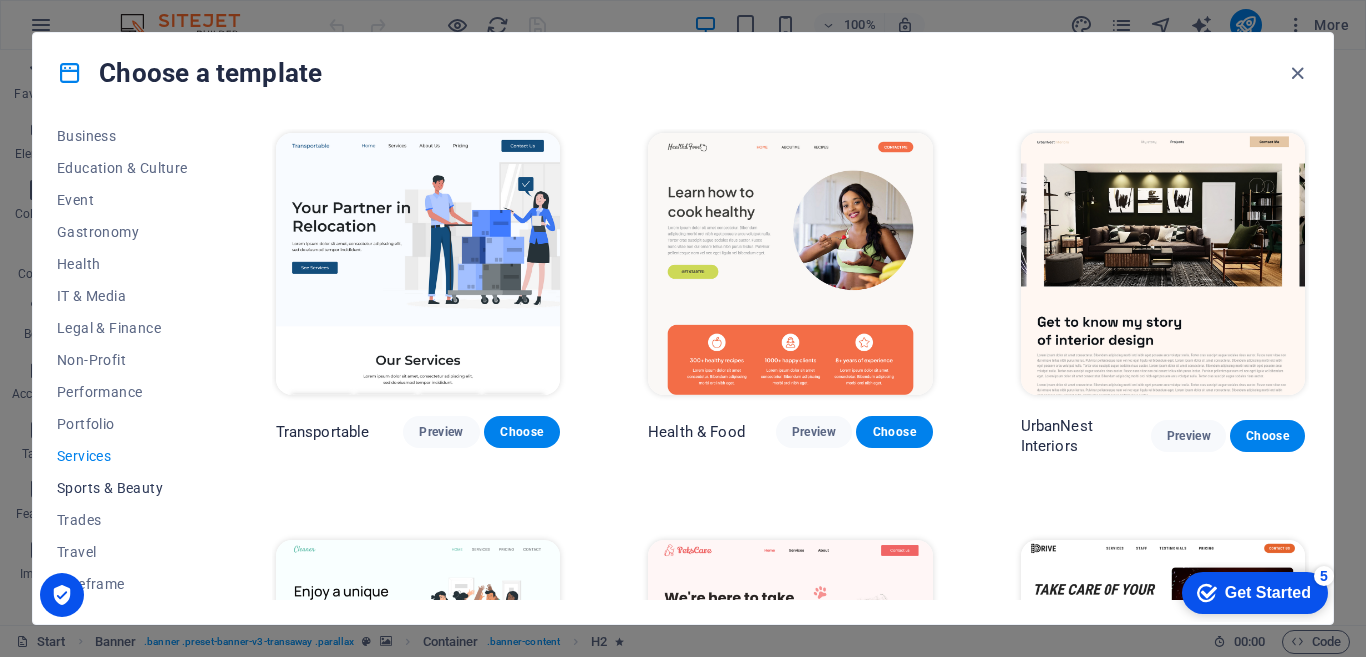 click on "Sports & Beauty" at bounding box center (122, 488) 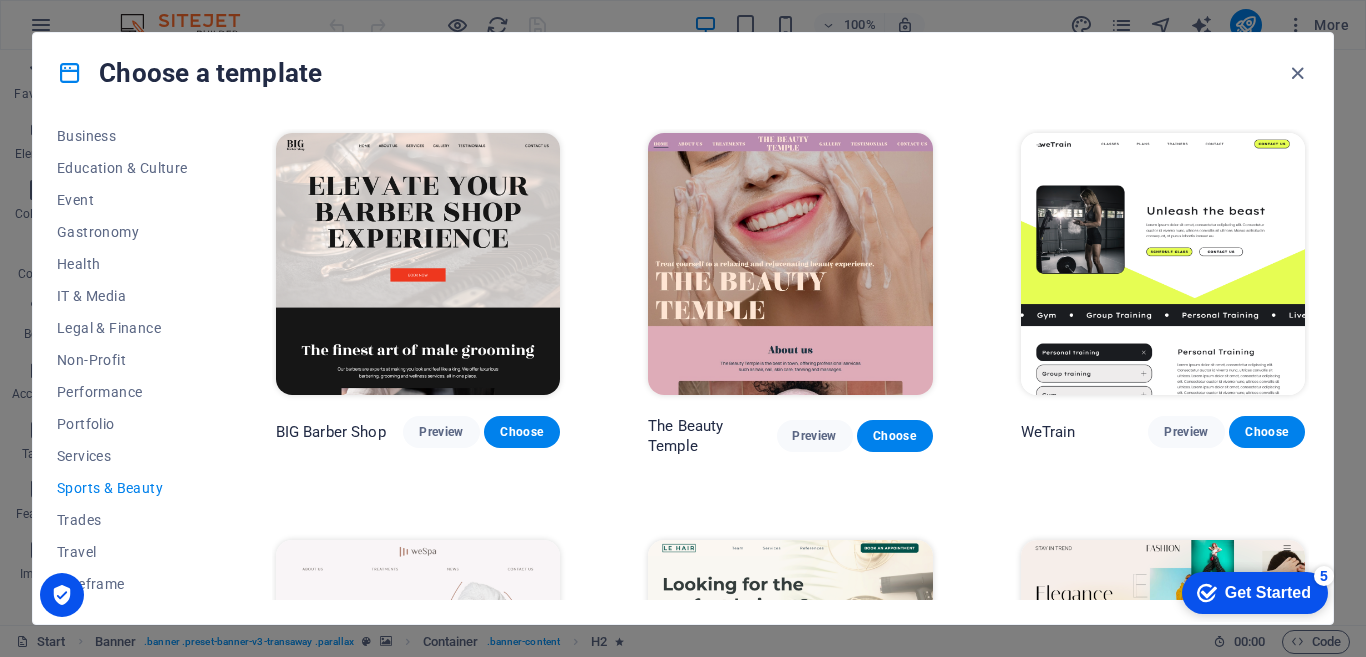 drag, startPoint x: 1309, startPoint y: 208, endPoint x: 1309, endPoint y: 237, distance: 29 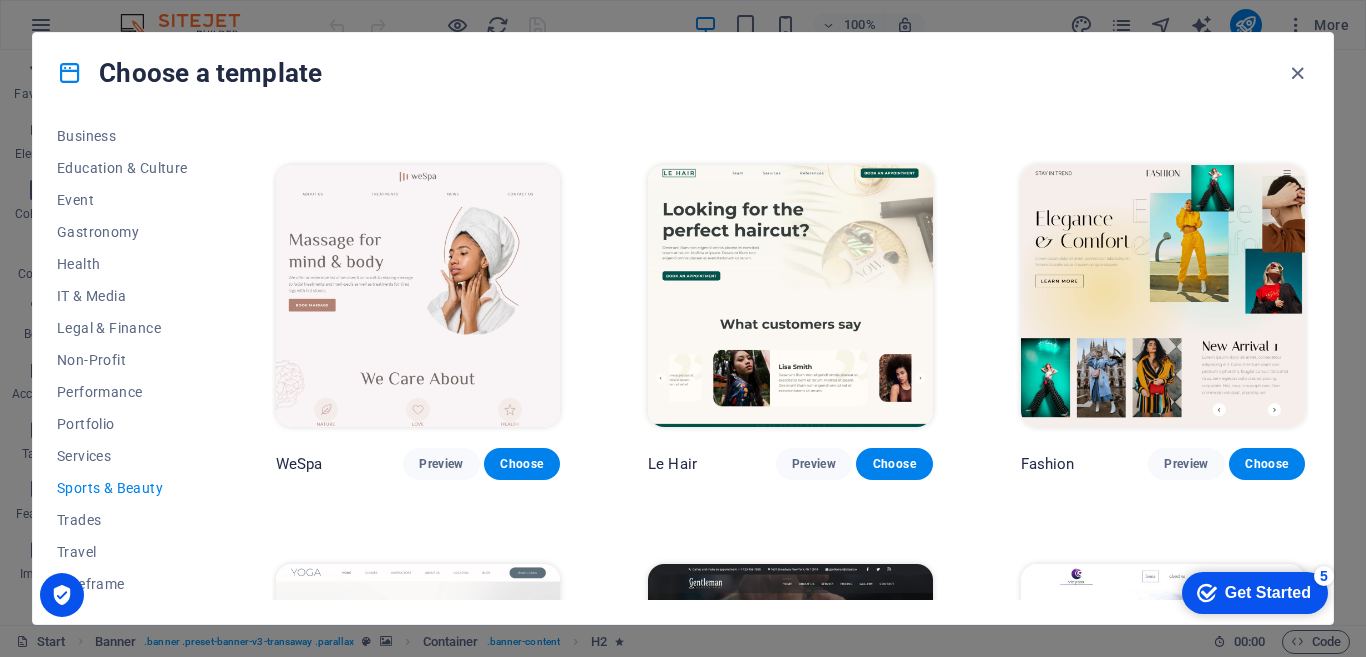 scroll, scrollTop: 342, scrollLeft: 0, axis: vertical 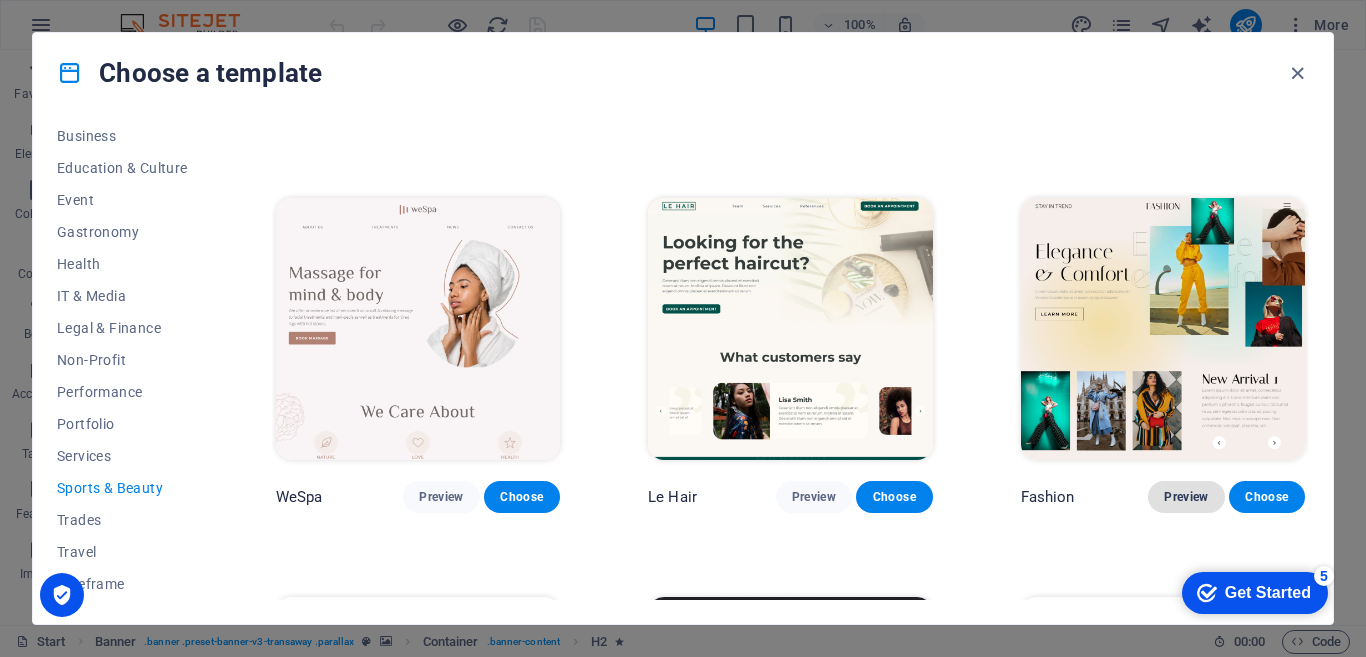 click on "Preview" at bounding box center (1186, 497) 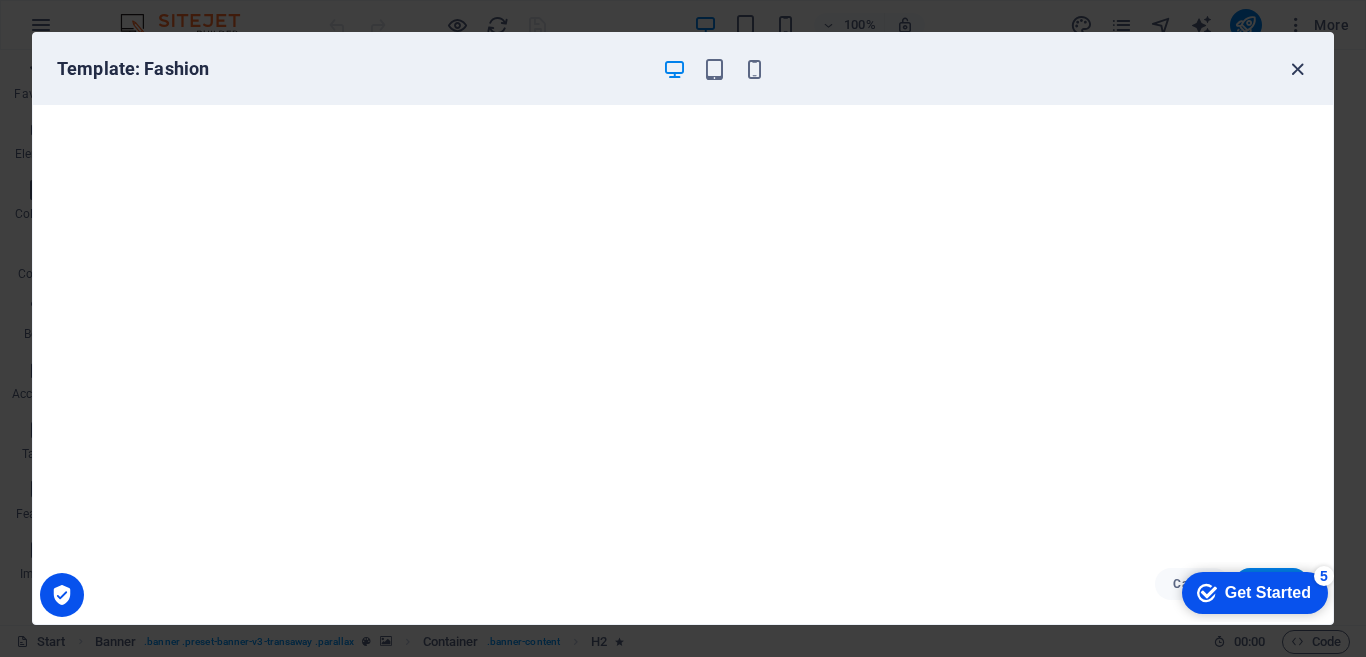 click at bounding box center (1297, 69) 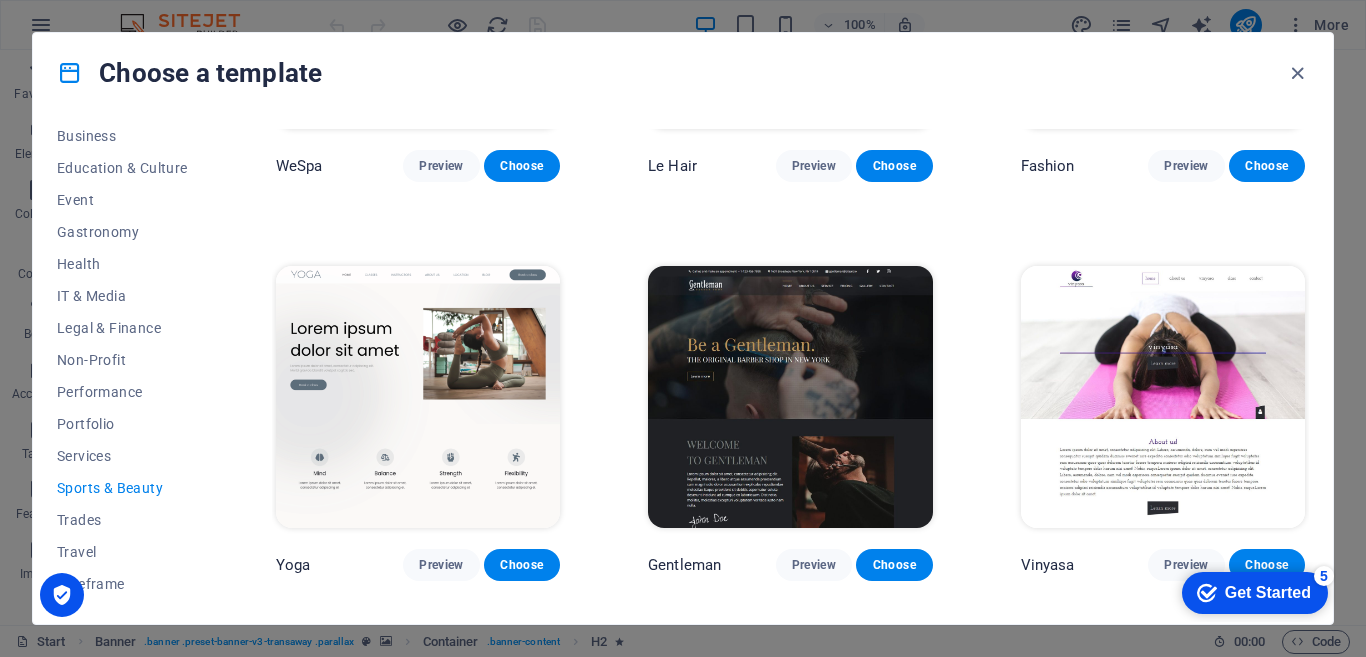 scroll, scrollTop: 722, scrollLeft: 0, axis: vertical 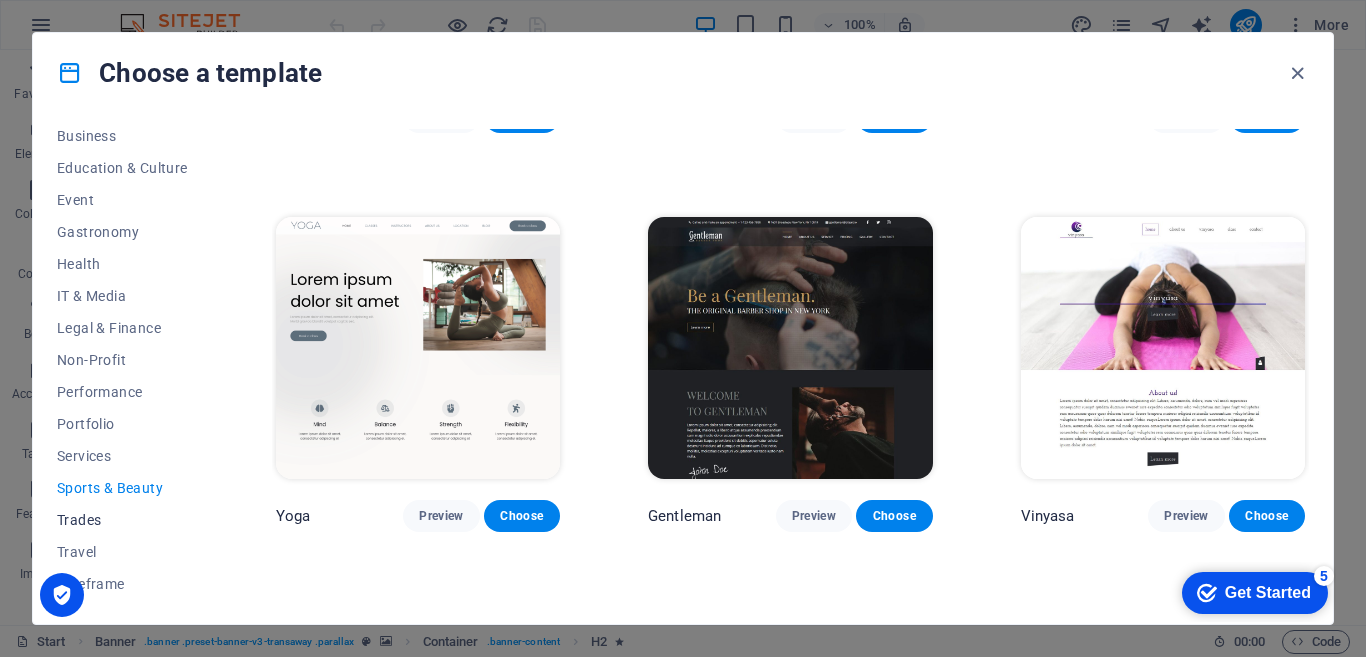 click on "Trades" at bounding box center [122, 520] 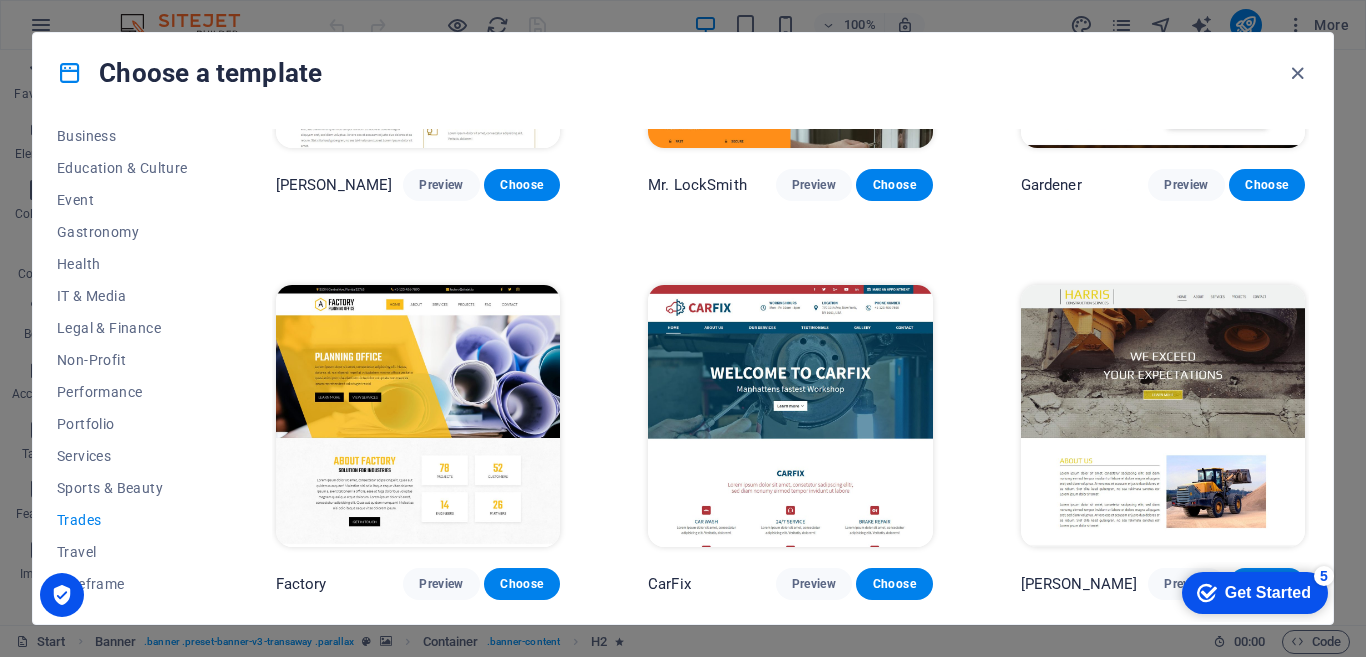 scroll, scrollTop: 0, scrollLeft: 0, axis: both 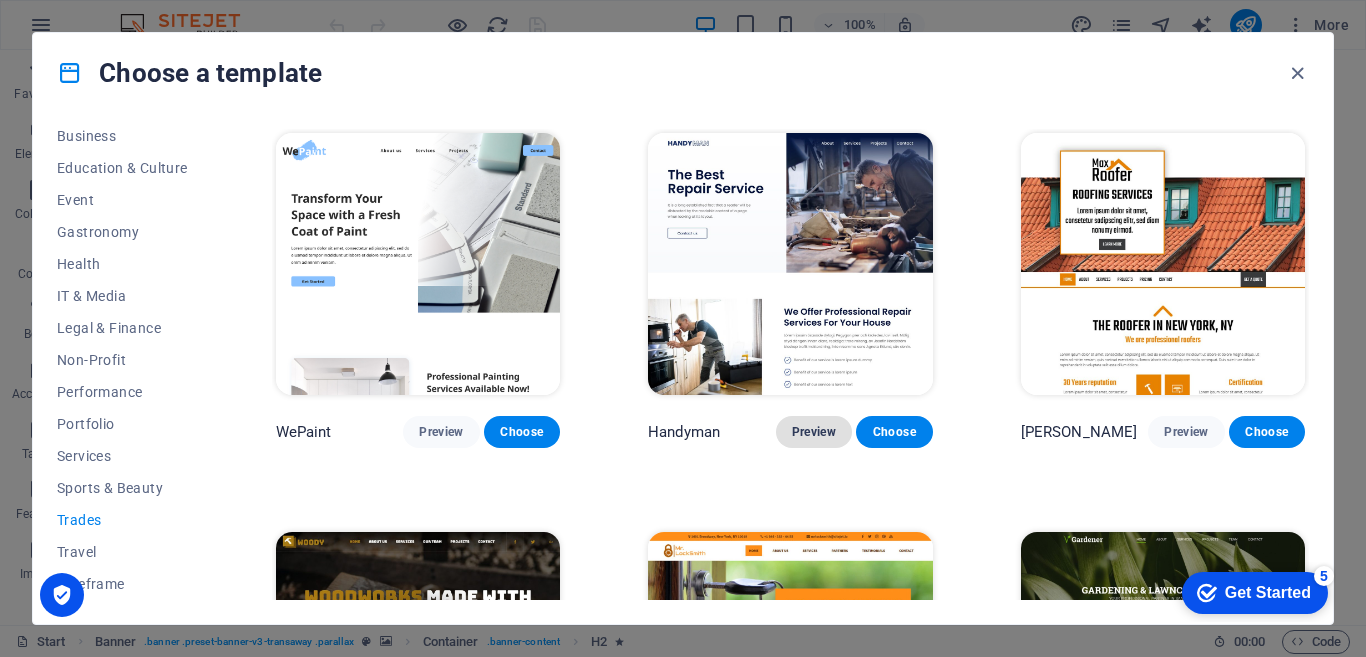 click on "Preview" at bounding box center [814, 432] 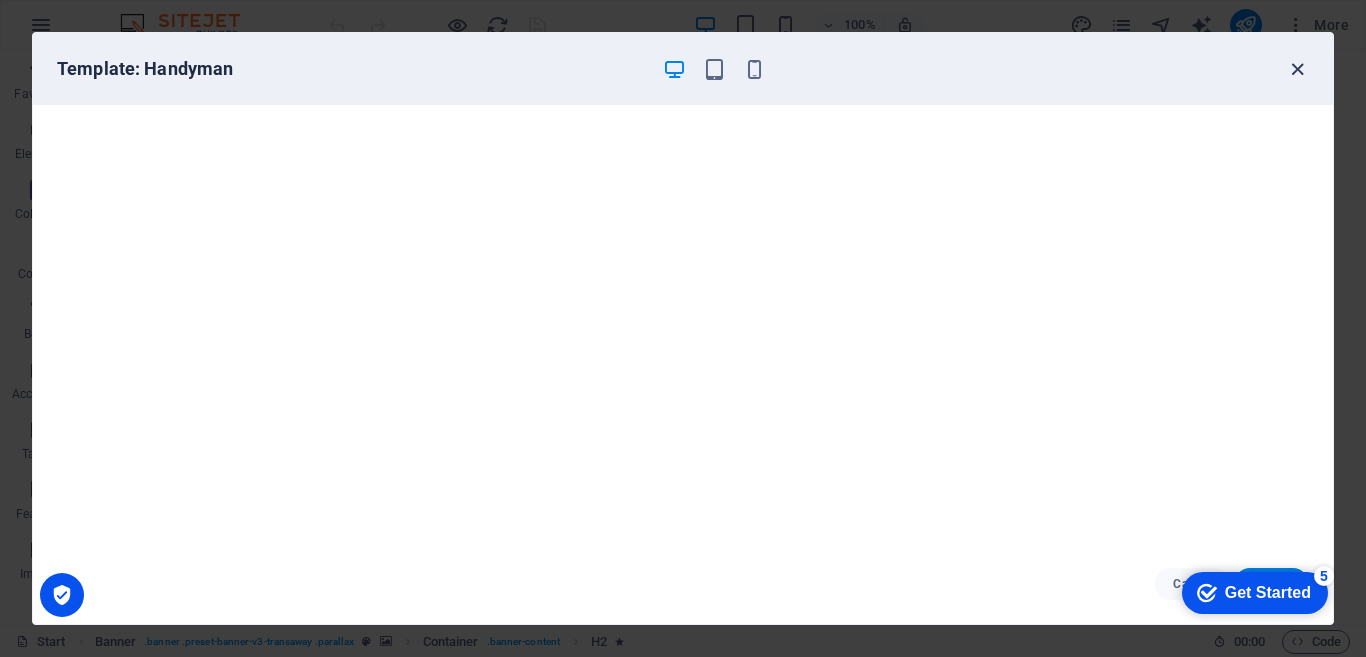 click at bounding box center [1297, 69] 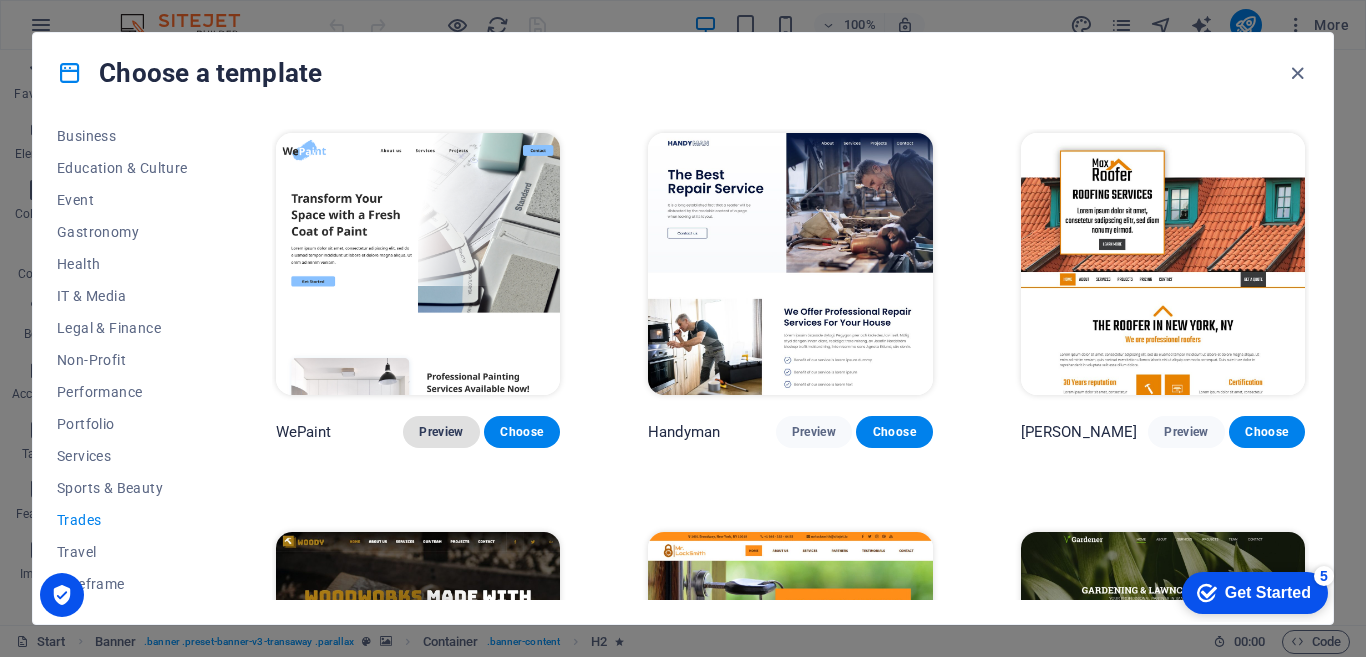 click on "Preview" at bounding box center (441, 432) 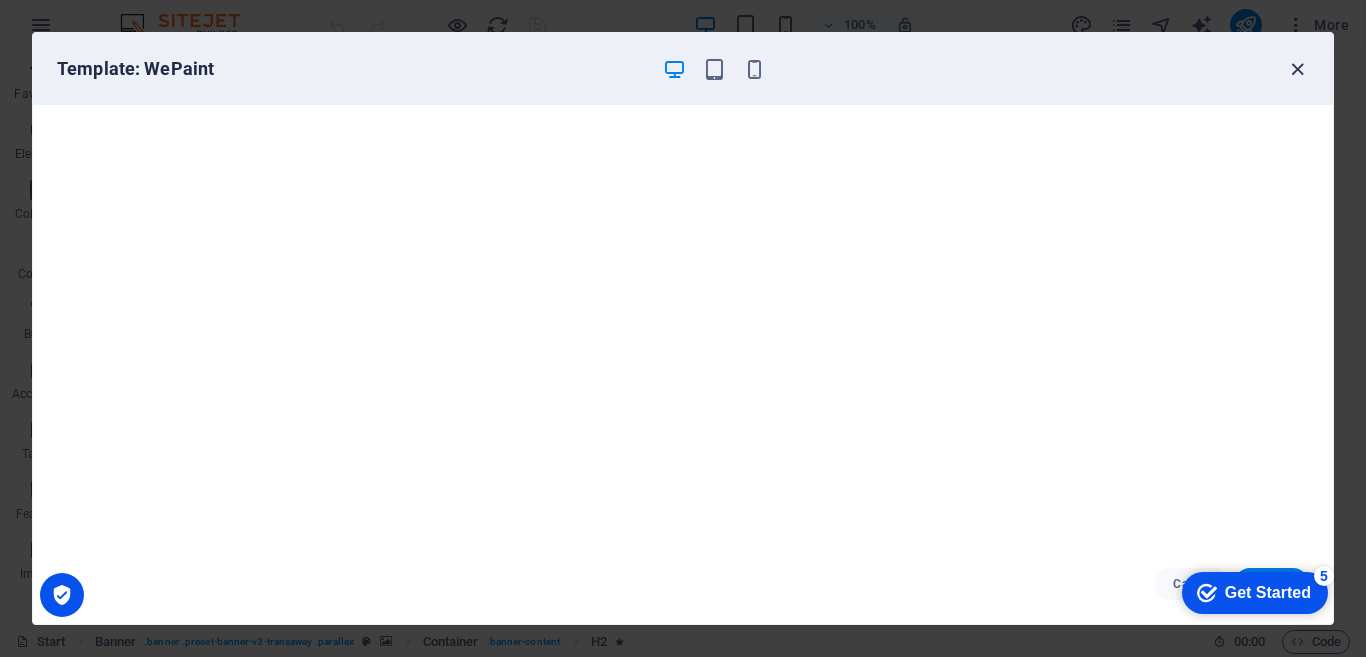 click at bounding box center (1297, 69) 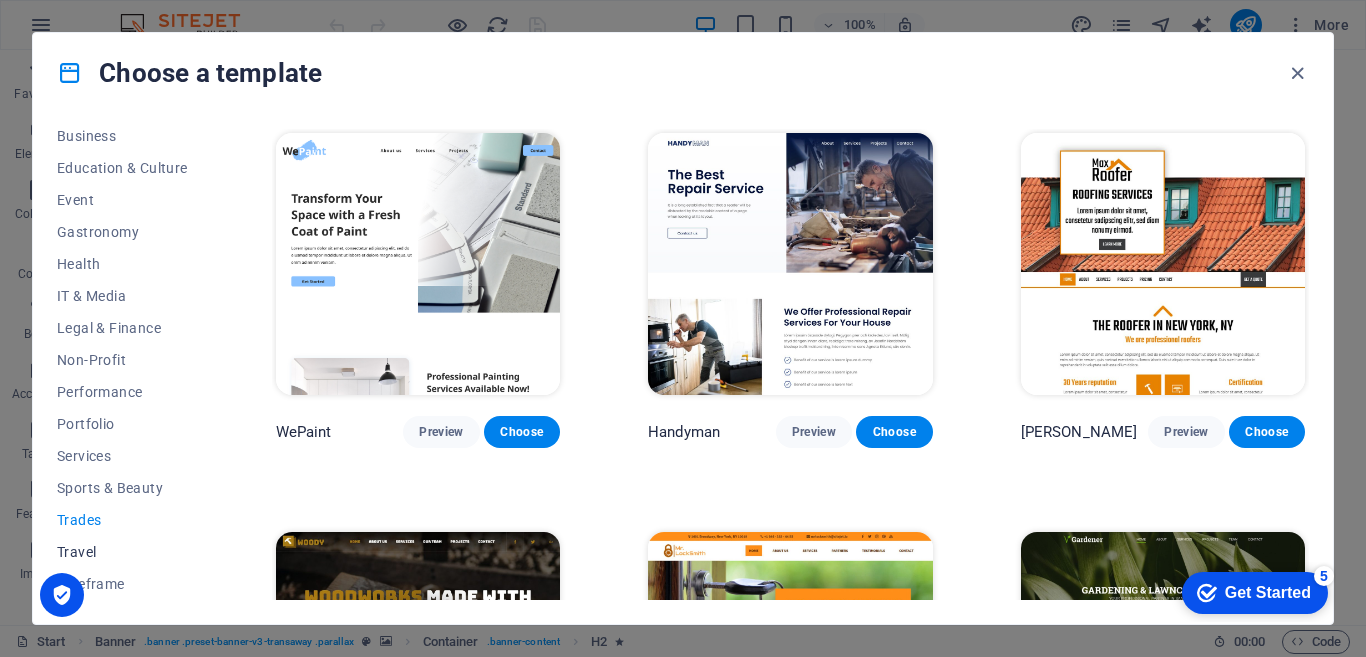 click on "Travel" at bounding box center [122, 552] 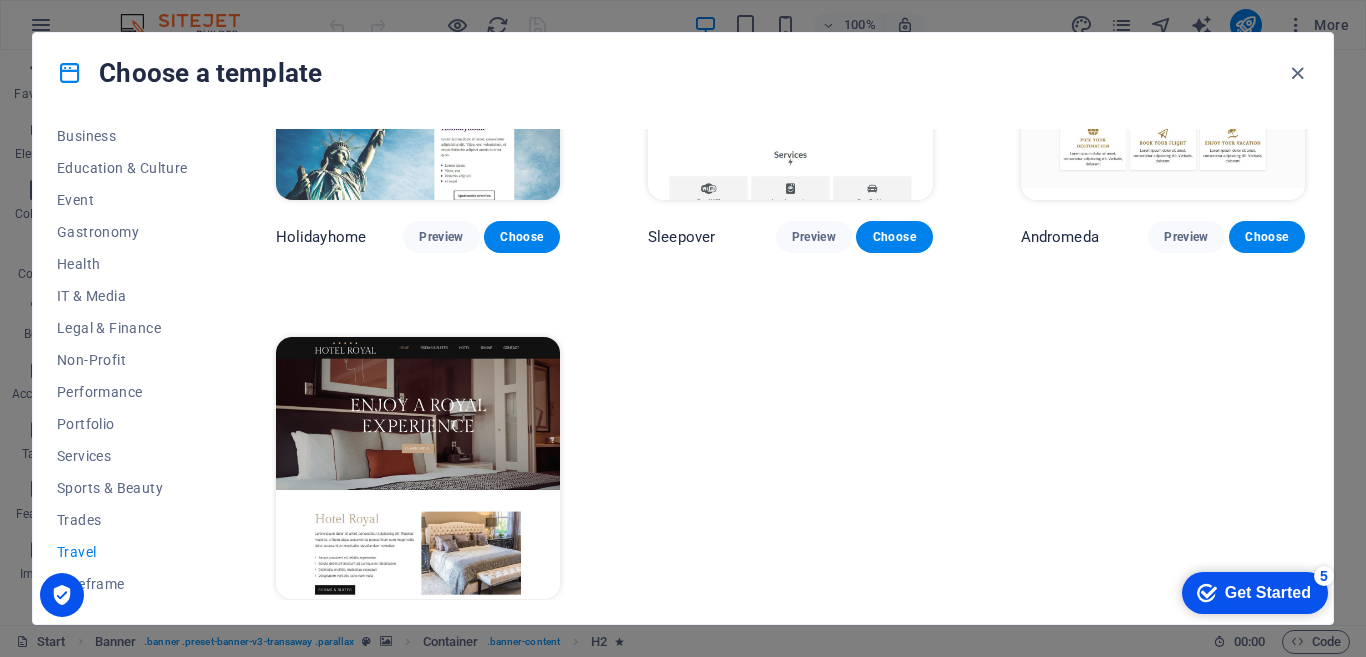 scroll, scrollTop: 596, scrollLeft: 0, axis: vertical 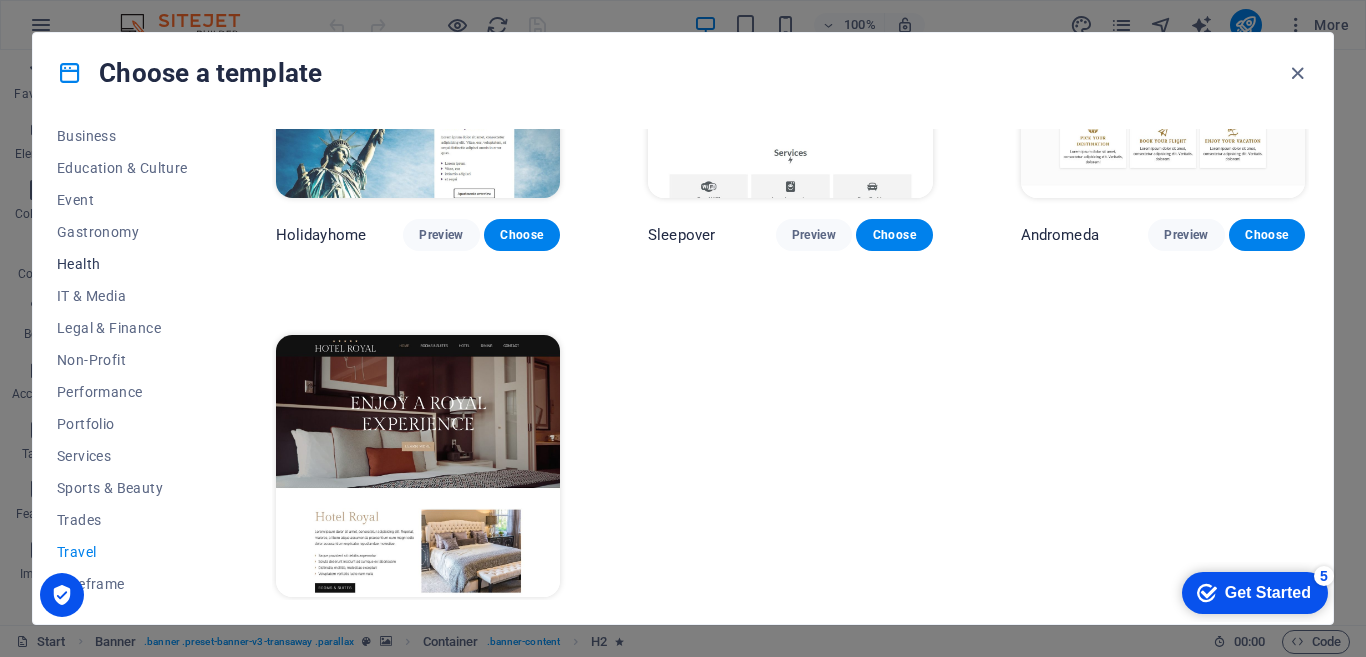 click on "Health" at bounding box center [122, 264] 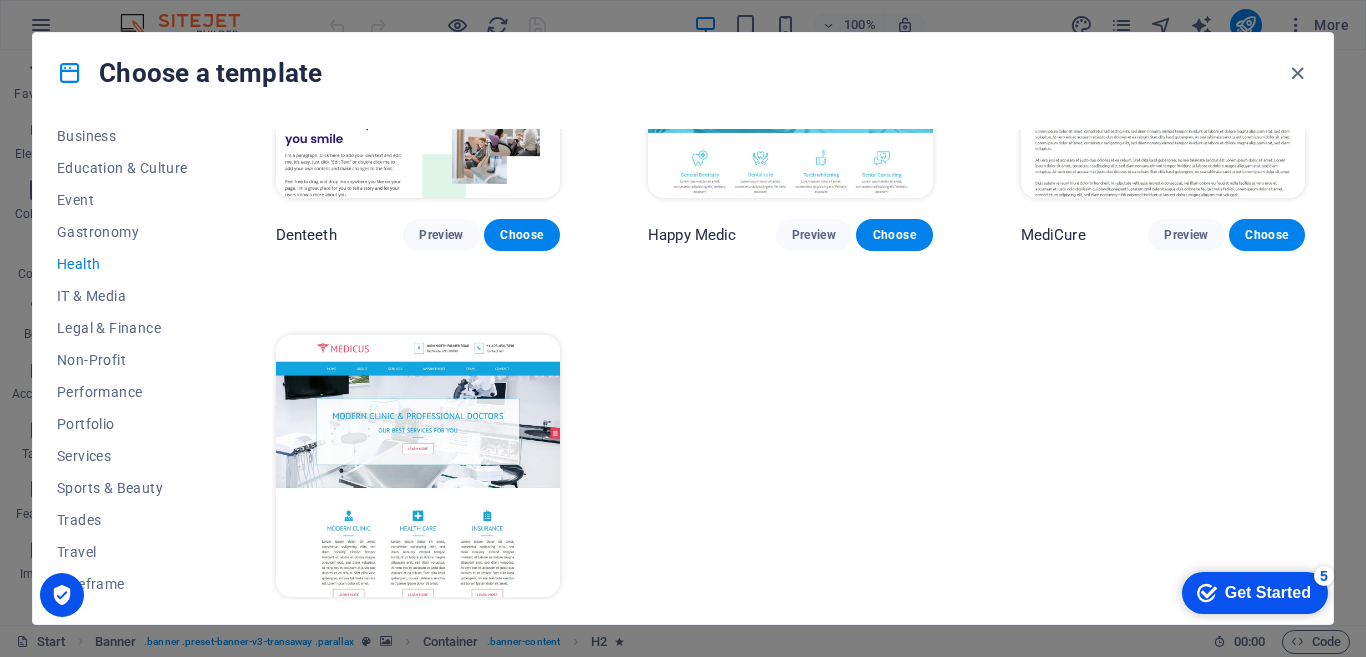 scroll, scrollTop: 0, scrollLeft: 0, axis: both 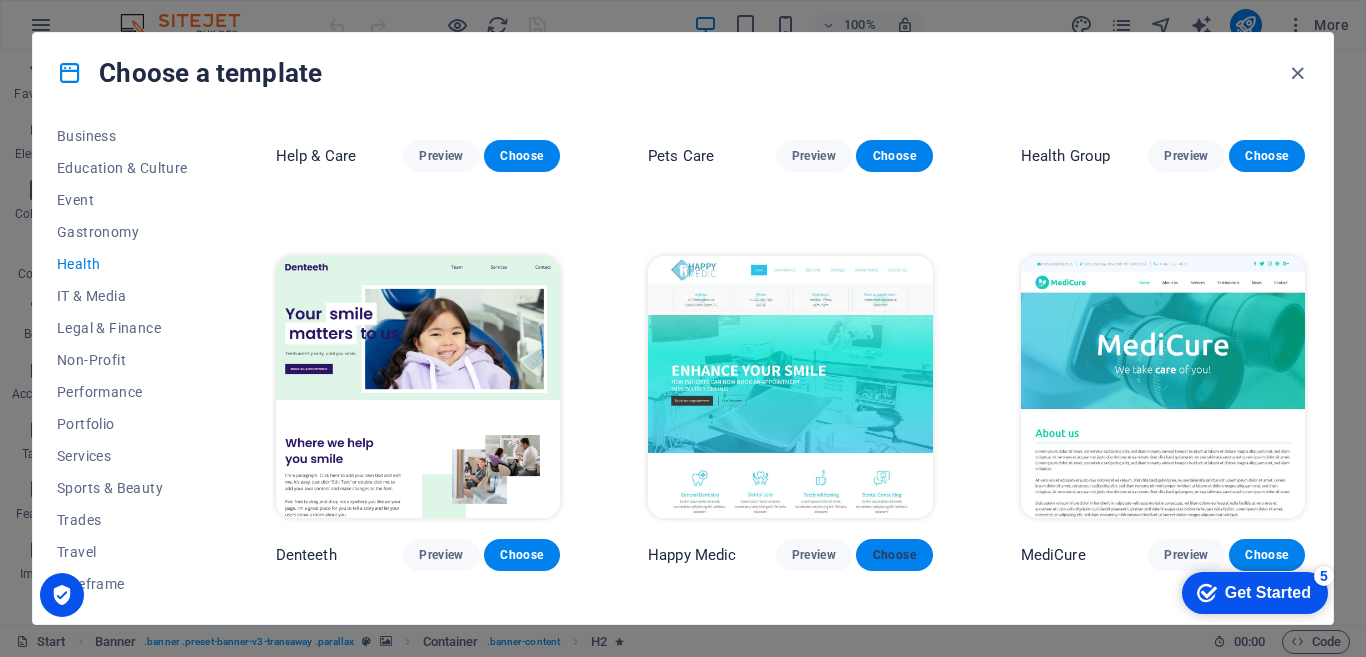 click on "Choose" at bounding box center (894, 555) 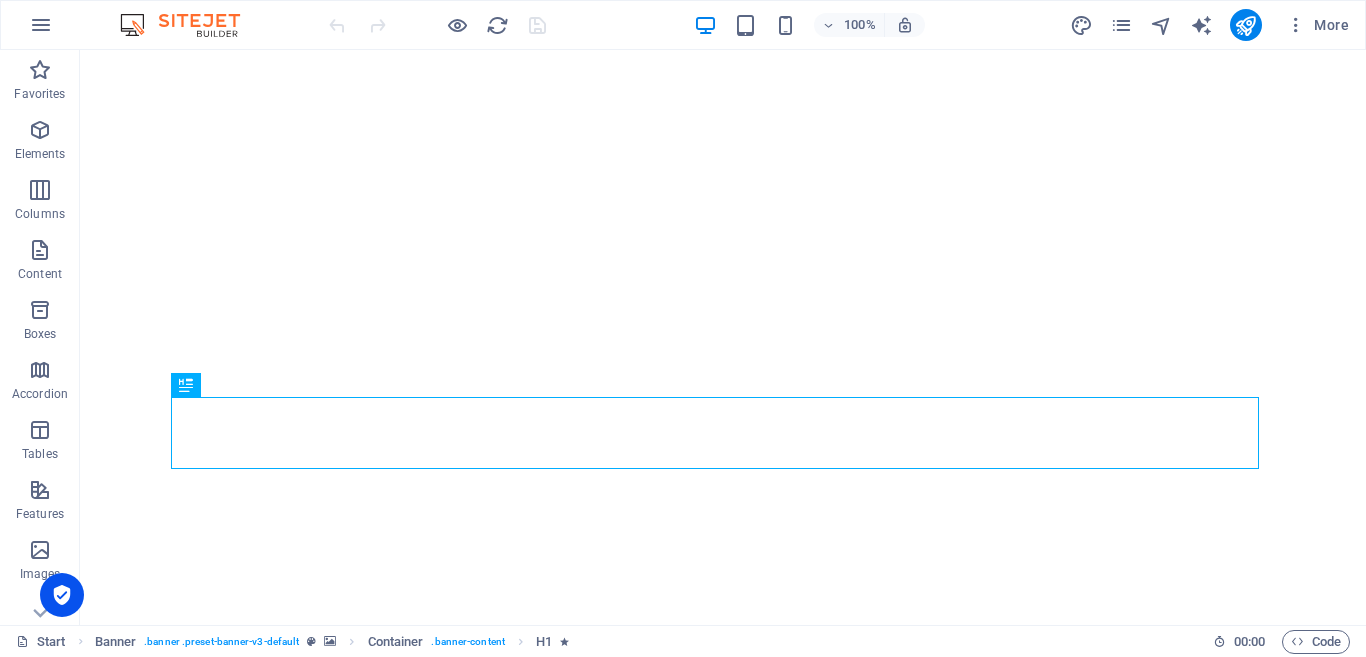 scroll, scrollTop: 0, scrollLeft: 0, axis: both 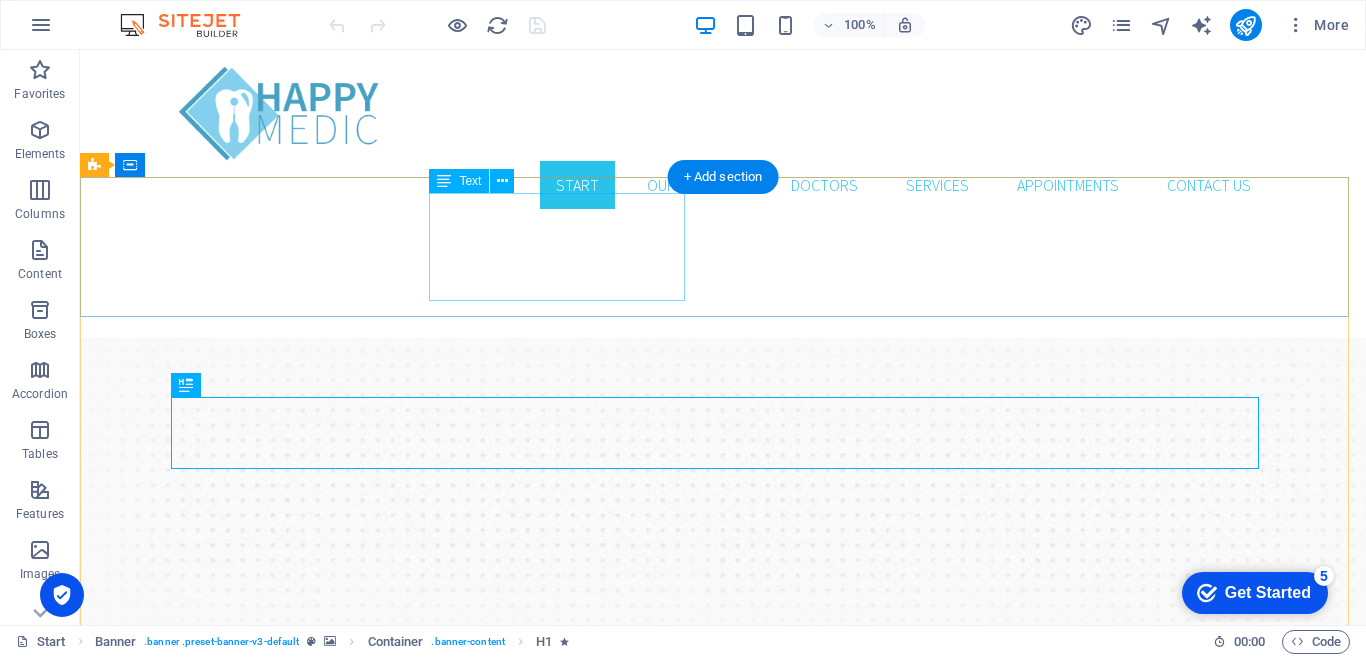 click on "Phone [PHONE_NUMBER] Call us!" at bounding box center [723, 954] 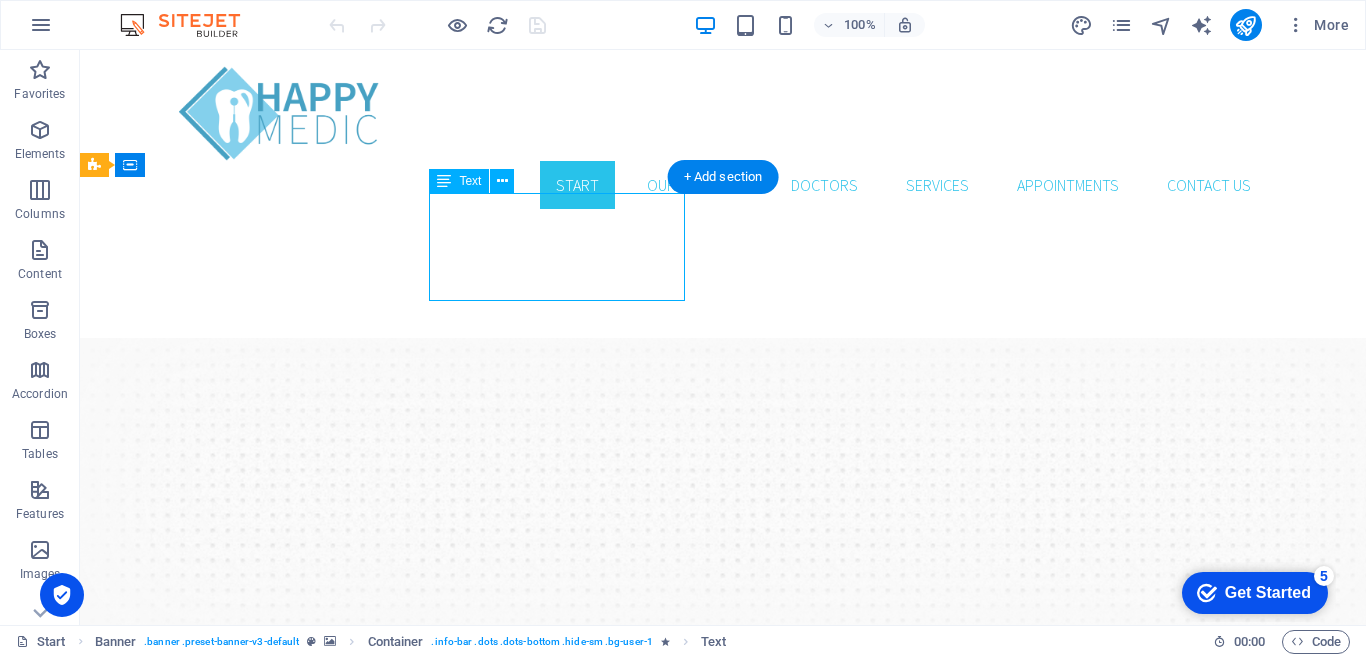 click on "Phone [PHONE_NUMBER] Call us!" at bounding box center (723, 954) 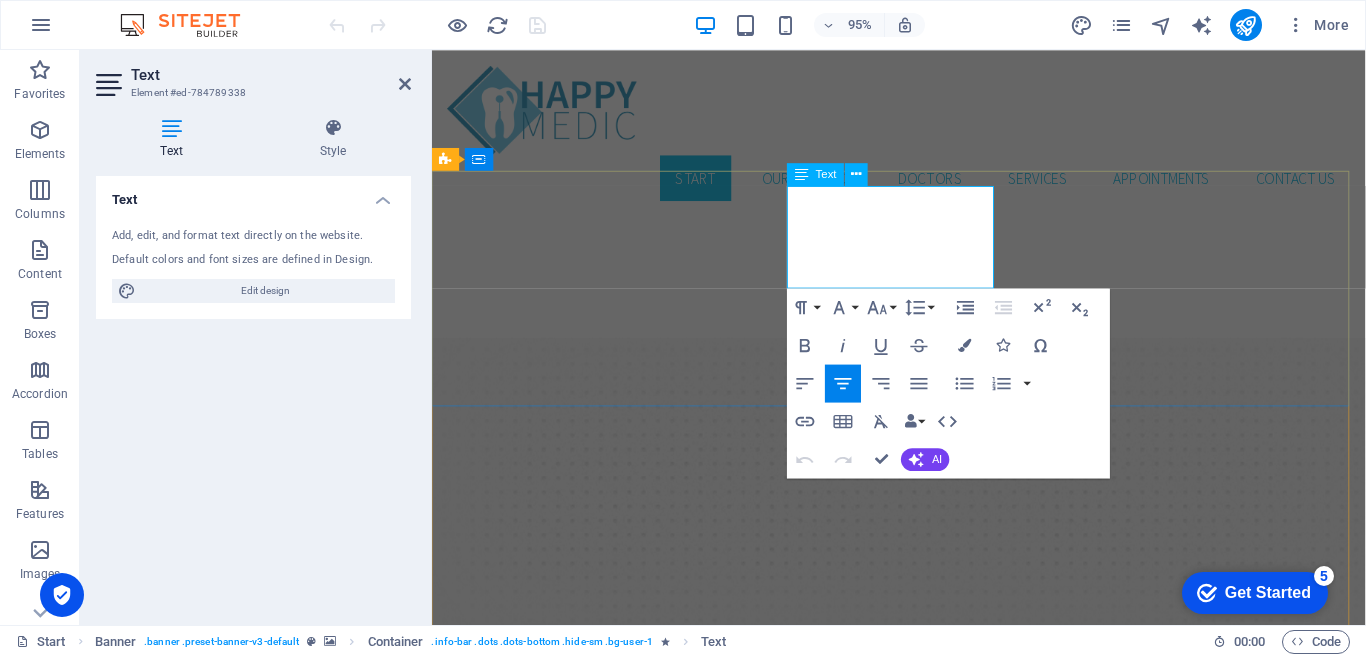 click on "[PHONE_NUMBER]" at bounding box center (923, 954) 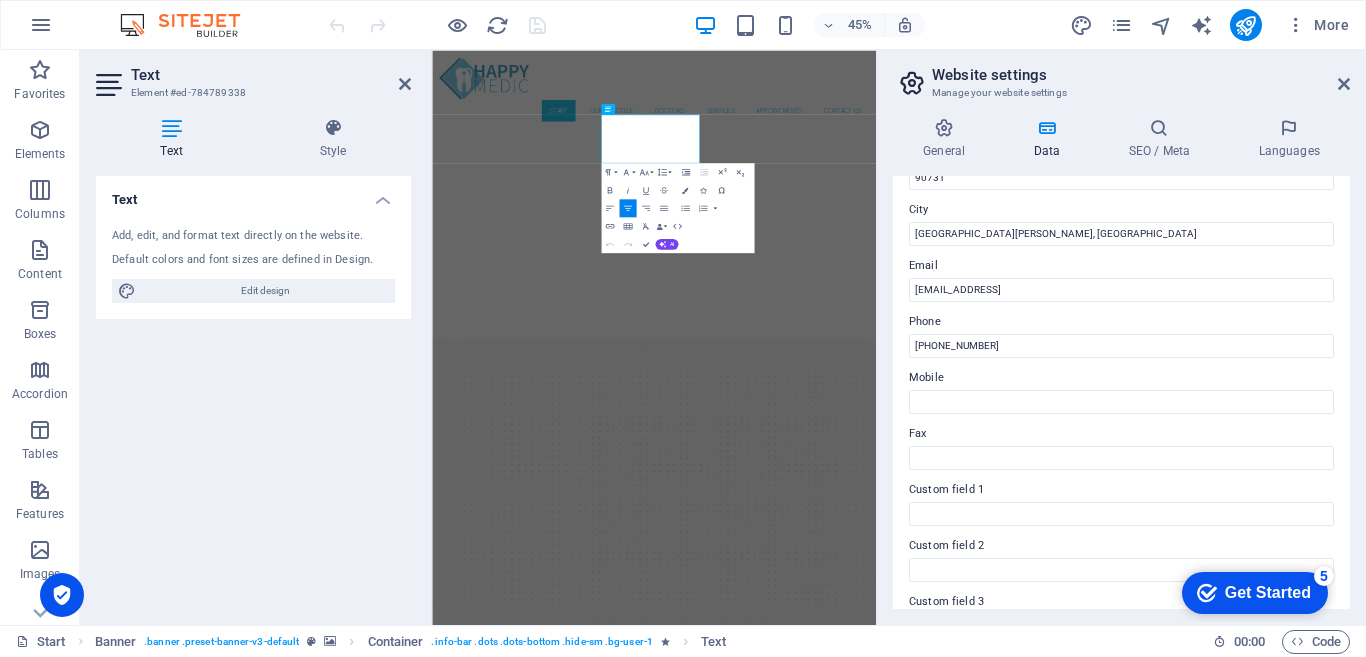 scroll, scrollTop: 317, scrollLeft: 0, axis: vertical 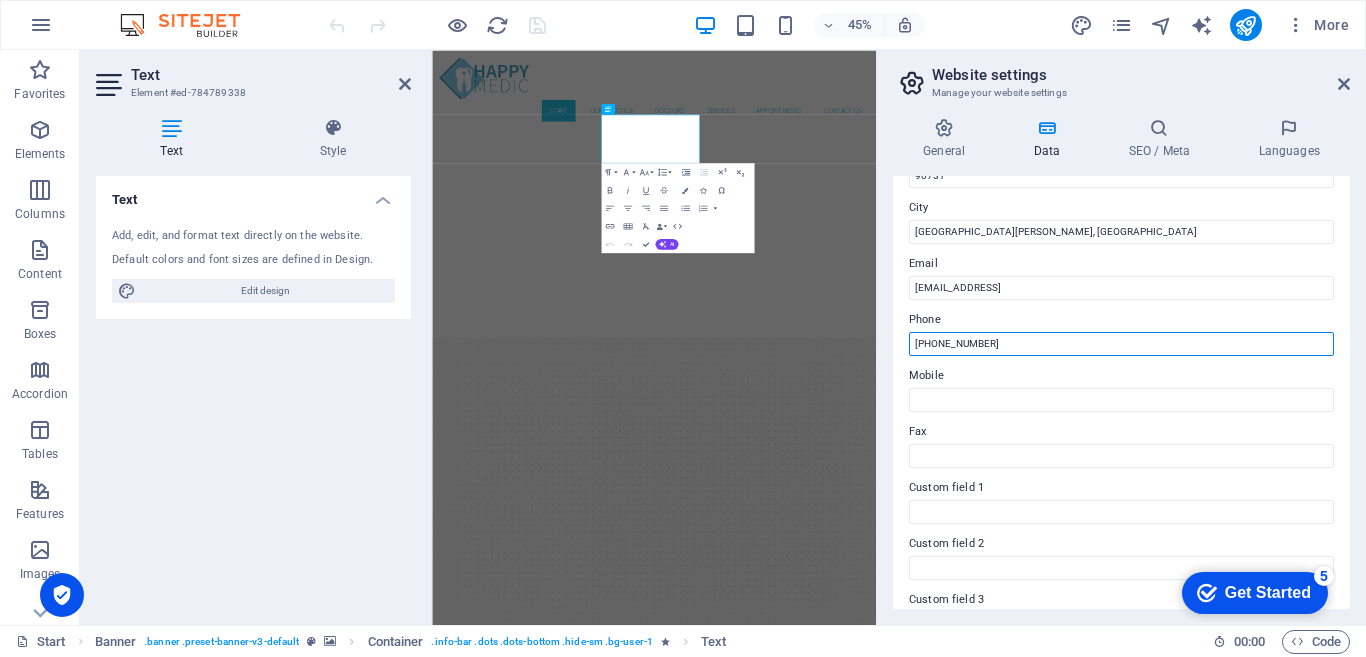 click on "[PHONE_NUMBER]" at bounding box center [1121, 344] 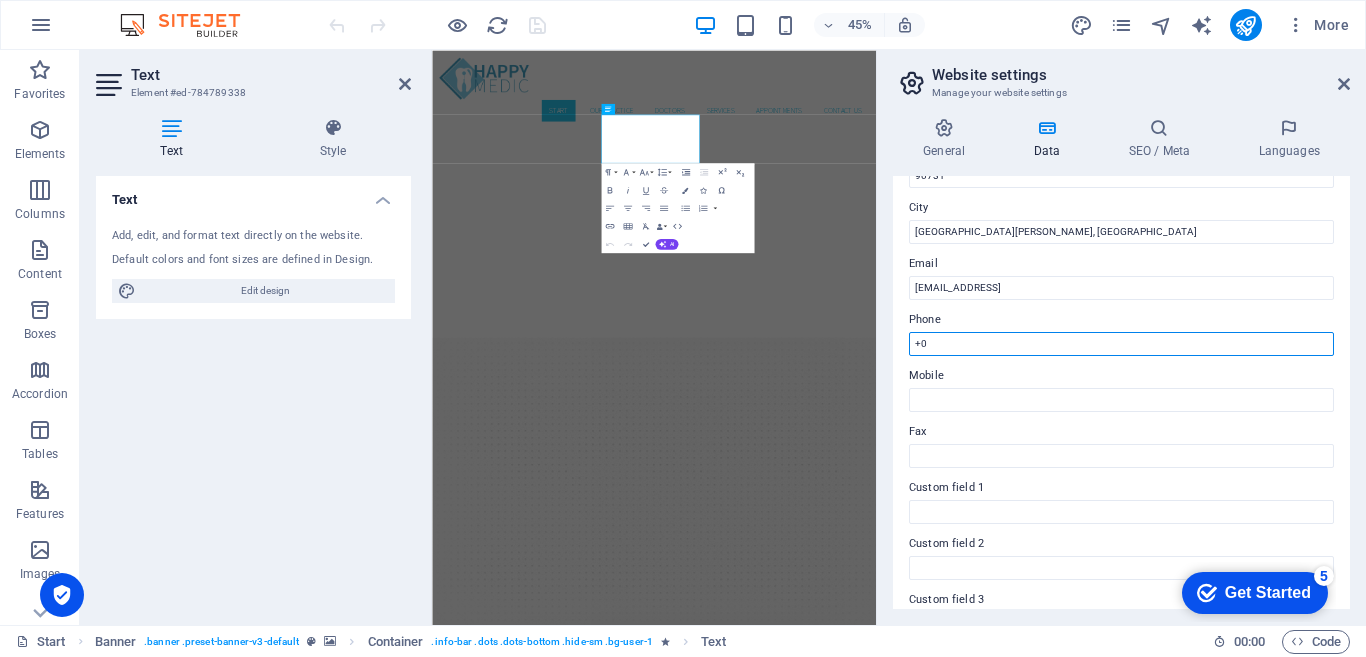 type on "+" 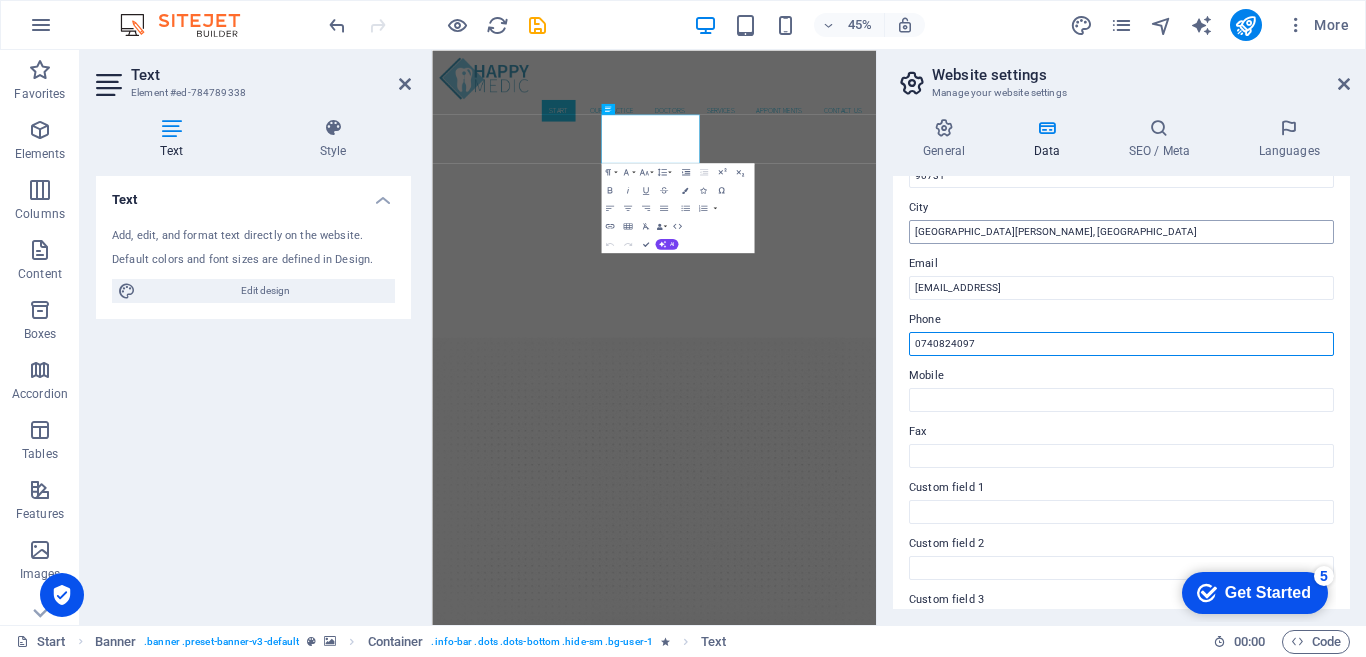 type on "0740824097" 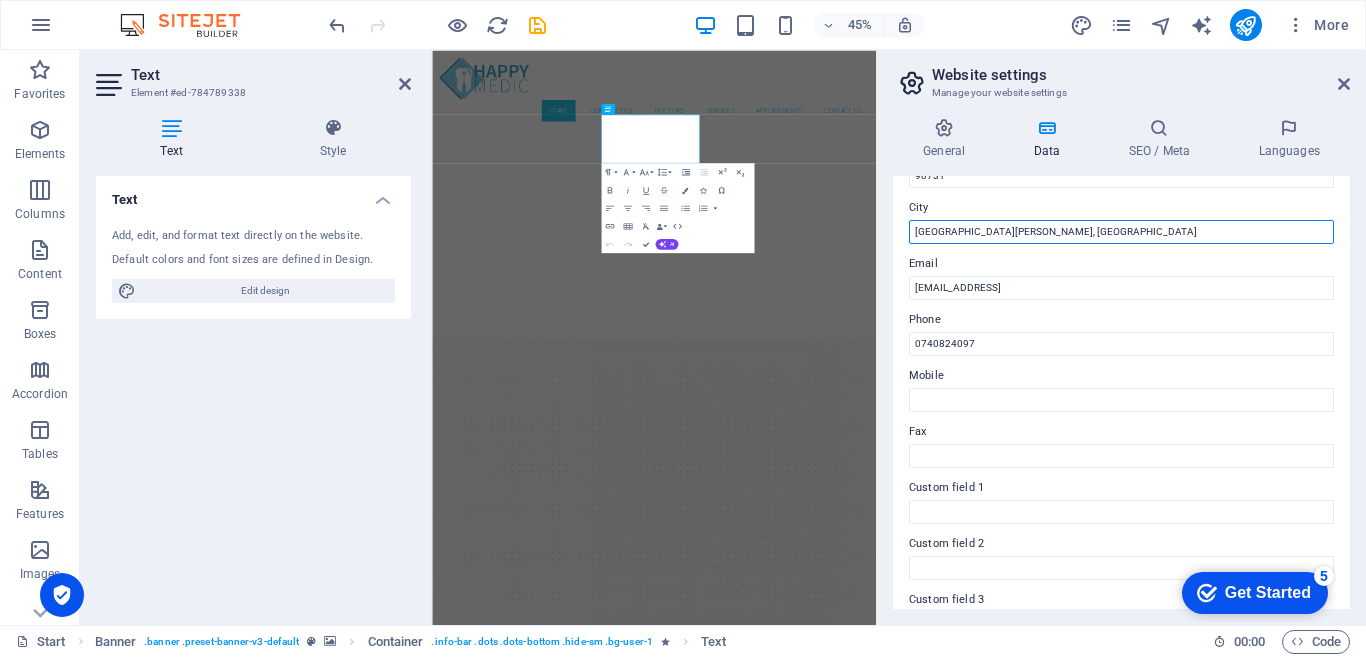 click on "[GEOGRAPHIC_DATA][PERSON_NAME], [GEOGRAPHIC_DATA]" at bounding box center (1121, 232) 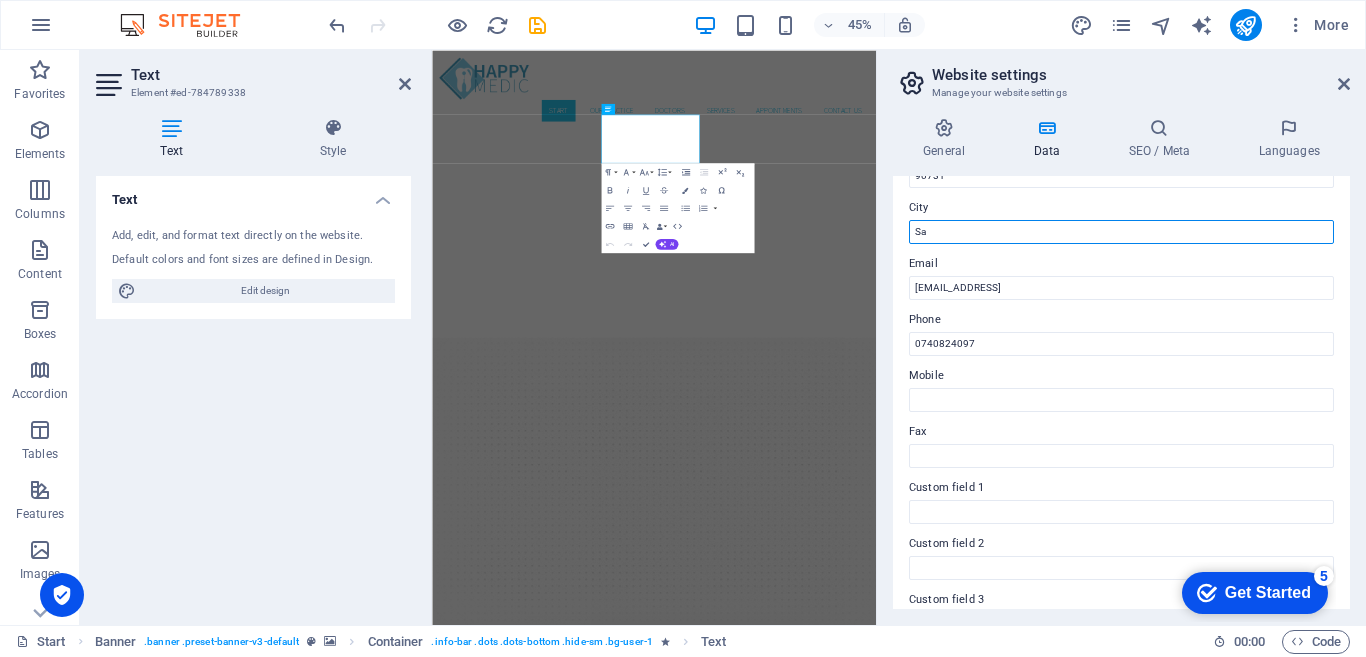 type on "S" 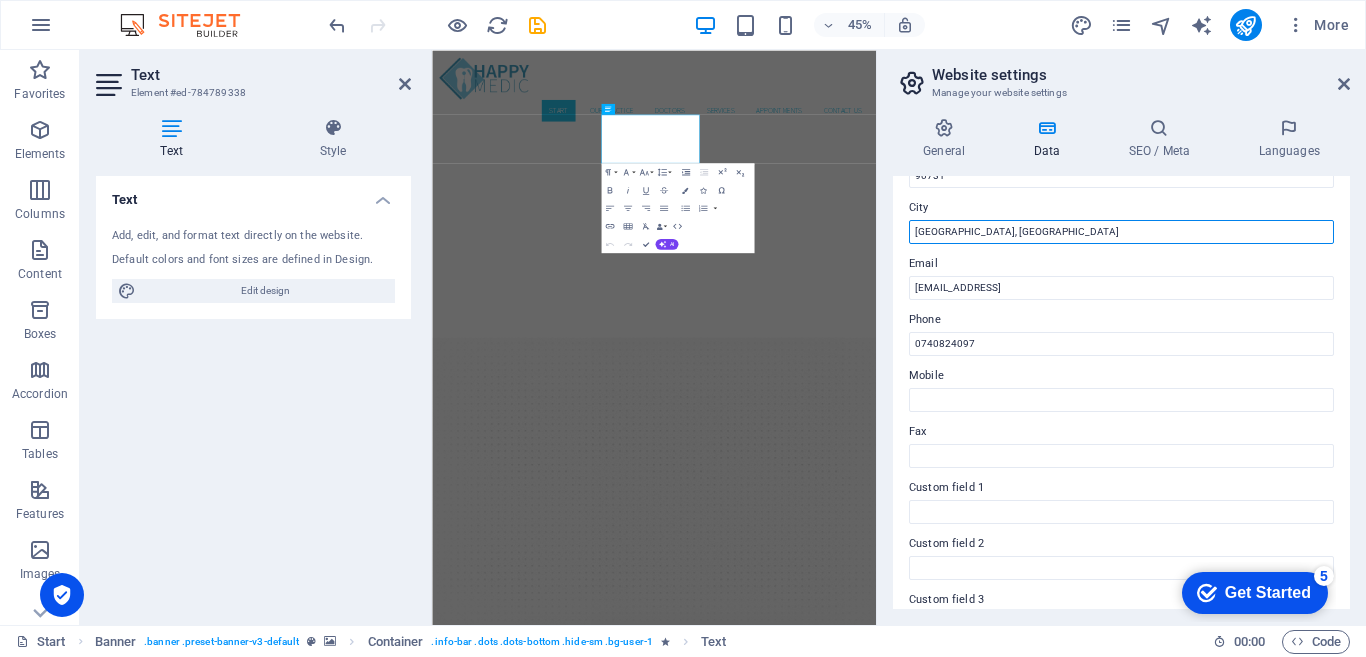 type on "[GEOGRAPHIC_DATA], [GEOGRAPHIC_DATA]" 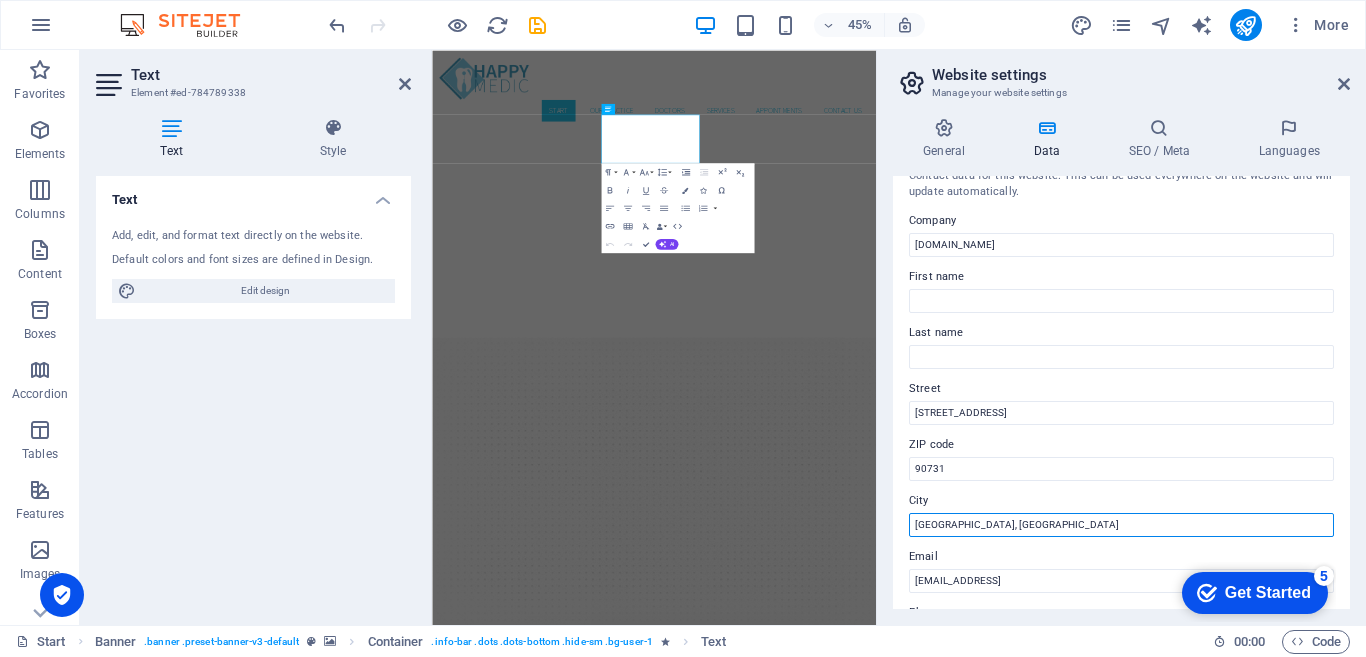scroll, scrollTop: 0, scrollLeft: 0, axis: both 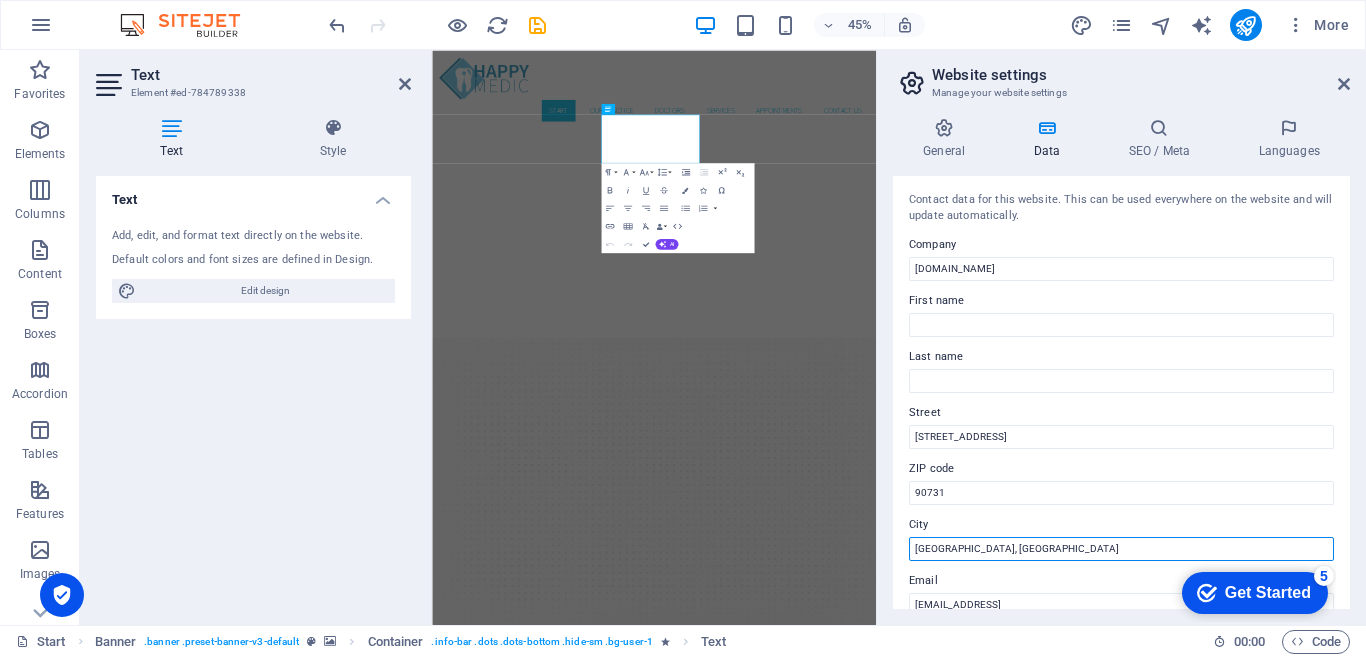 drag, startPoint x: 978, startPoint y: 550, endPoint x: 915, endPoint y: 537, distance: 64.327286 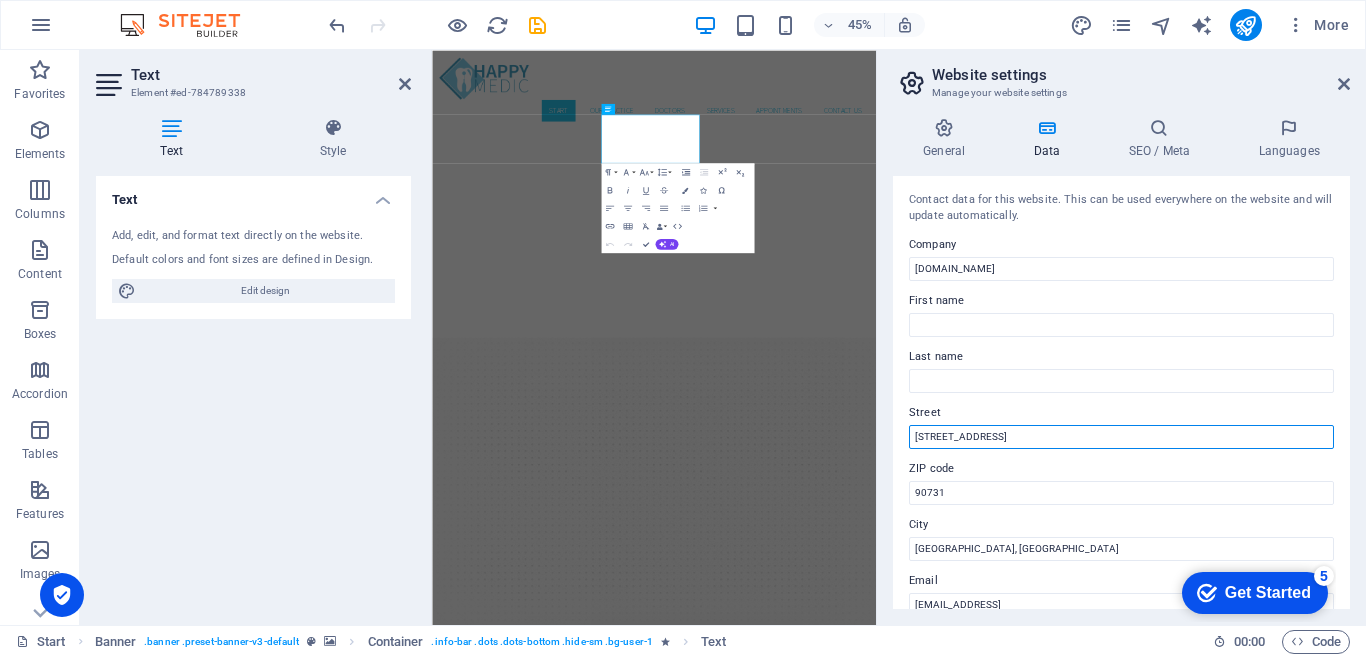 click on "[STREET_ADDRESS]" at bounding box center [1121, 437] 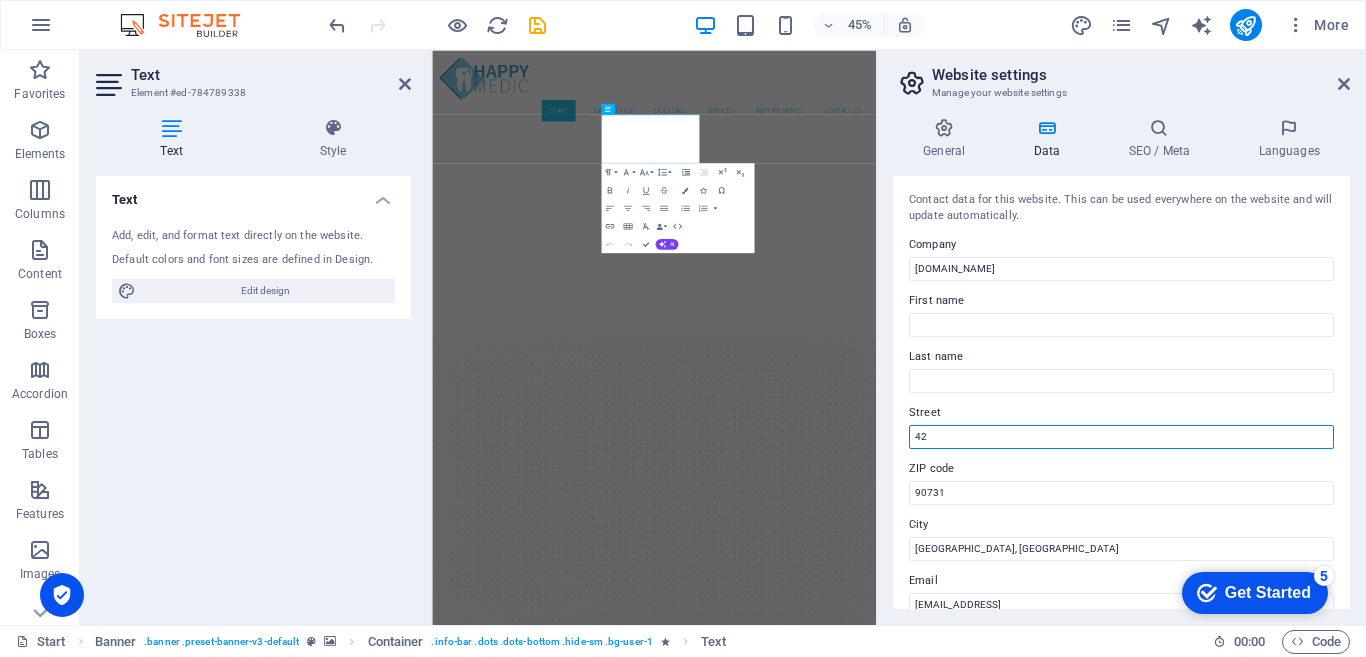type on "4" 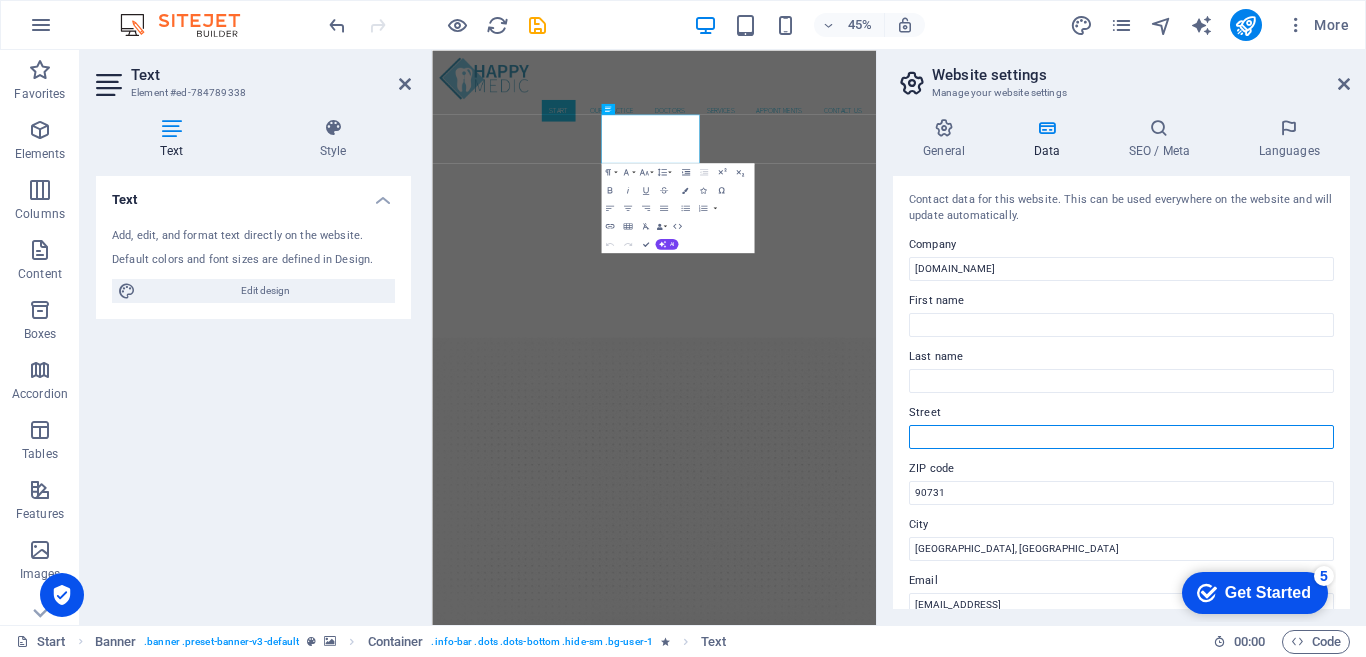 paste on "[GEOGRAPHIC_DATA], [GEOGRAPHIC_DATA]" 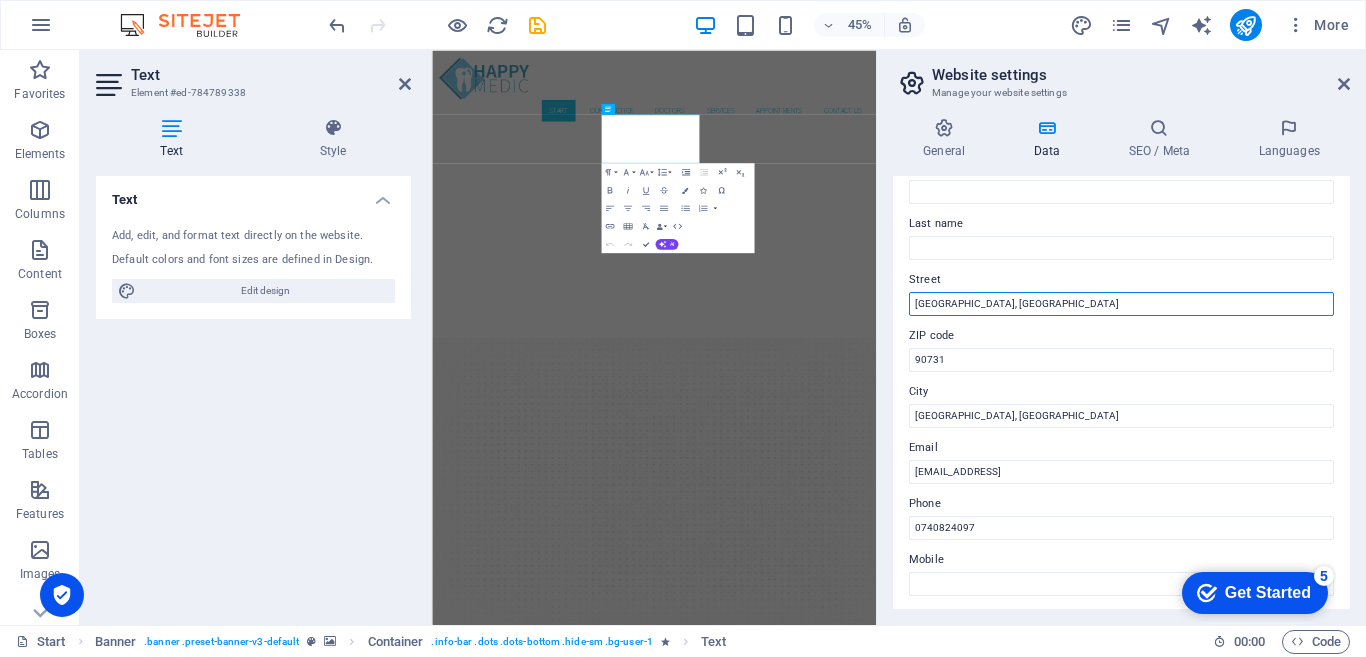 scroll, scrollTop: 136, scrollLeft: 0, axis: vertical 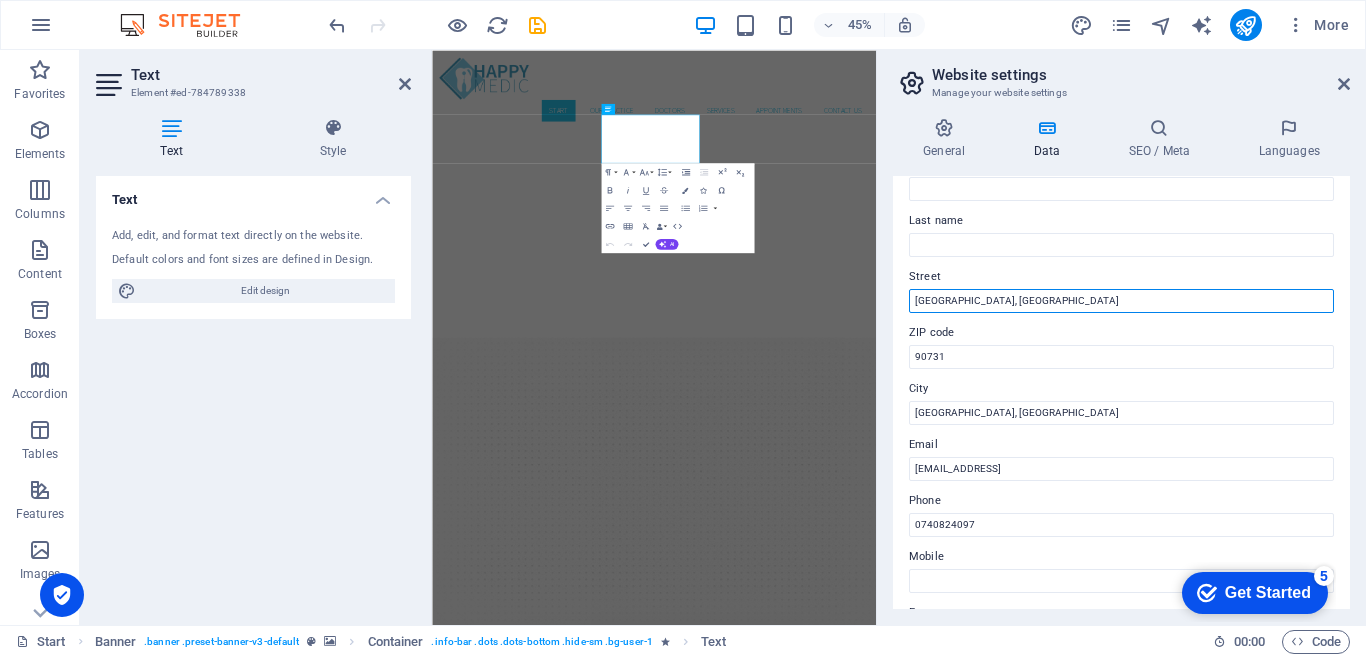 type on "[GEOGRAPHIC_DATA], [GEOGRAPHIC_DATA]" 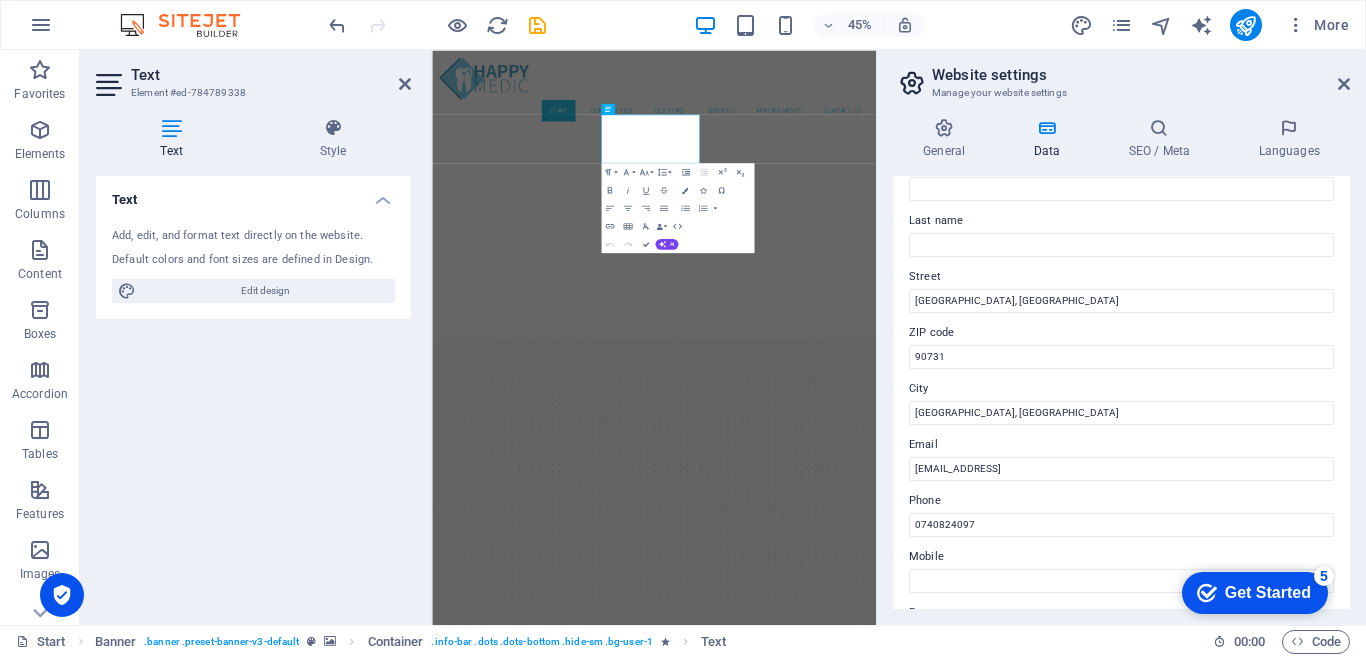 click on "General  Data  SEO / Meta  Languages Website name [DOMAIN_NAME] Logo Drag files here, click to choose files or select files from Files or our free stock photos & videos Select files from the file manager, stock photos, or upload file(s) Upload Favicon Set the favicon of your website here. A favicon is a small icon shown in the browser tab next to your website title. It helps visitors identify your website. Drag files here, click to choose files or select files from Files or our free stock photos & videos Select files from the file manager, stock photos, or upload file(s) Upload Preview Image (Open Graph) This image will be shown when the website is shared on social networks Drag files here, click to choose files or select files from Files or our free stock photos & videos Select files from the file manager, stock photos, or upload file(s) Upload Contact data for this website. This can be used everywhere on the website and will update automatically. Company [DOMAIN_NAME] First name Last name Street [GEOGRAPHIC_DATA], [GEOGRAPHIC_DATA] 1" at bounding box center (1121, 363) 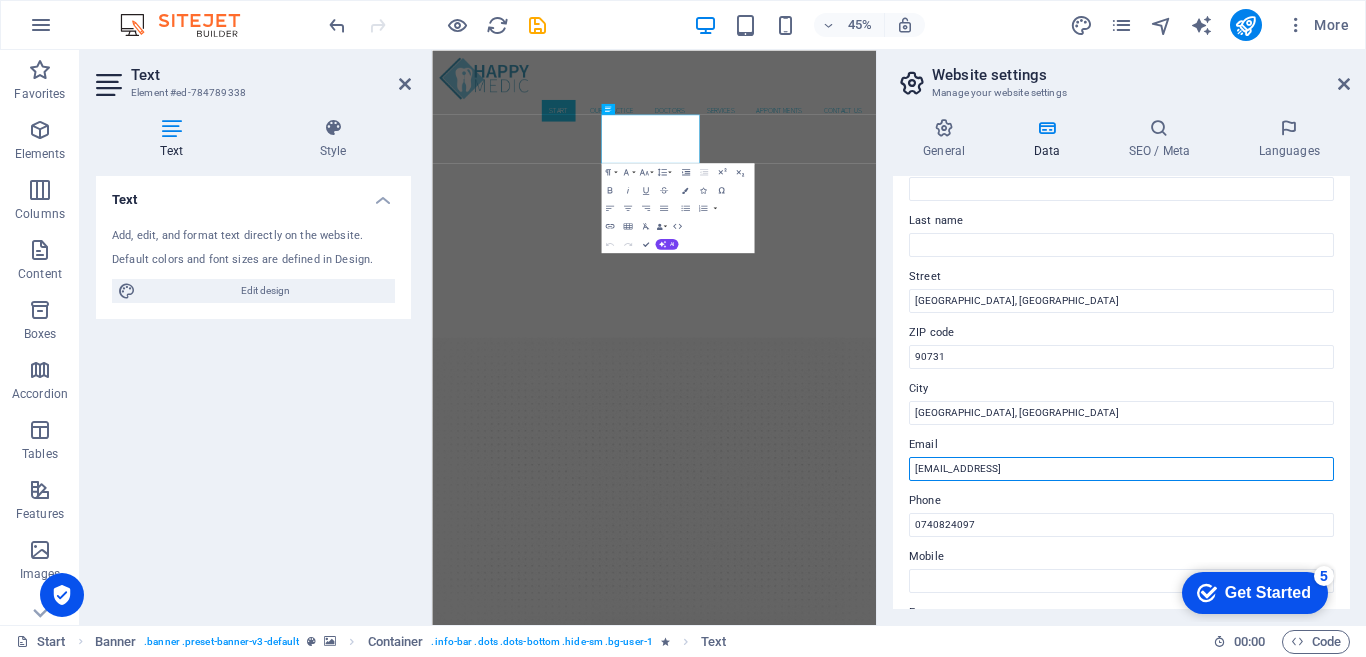 click on "[EMAIL_ADDRESS]" at bounding box center (1121, 469) 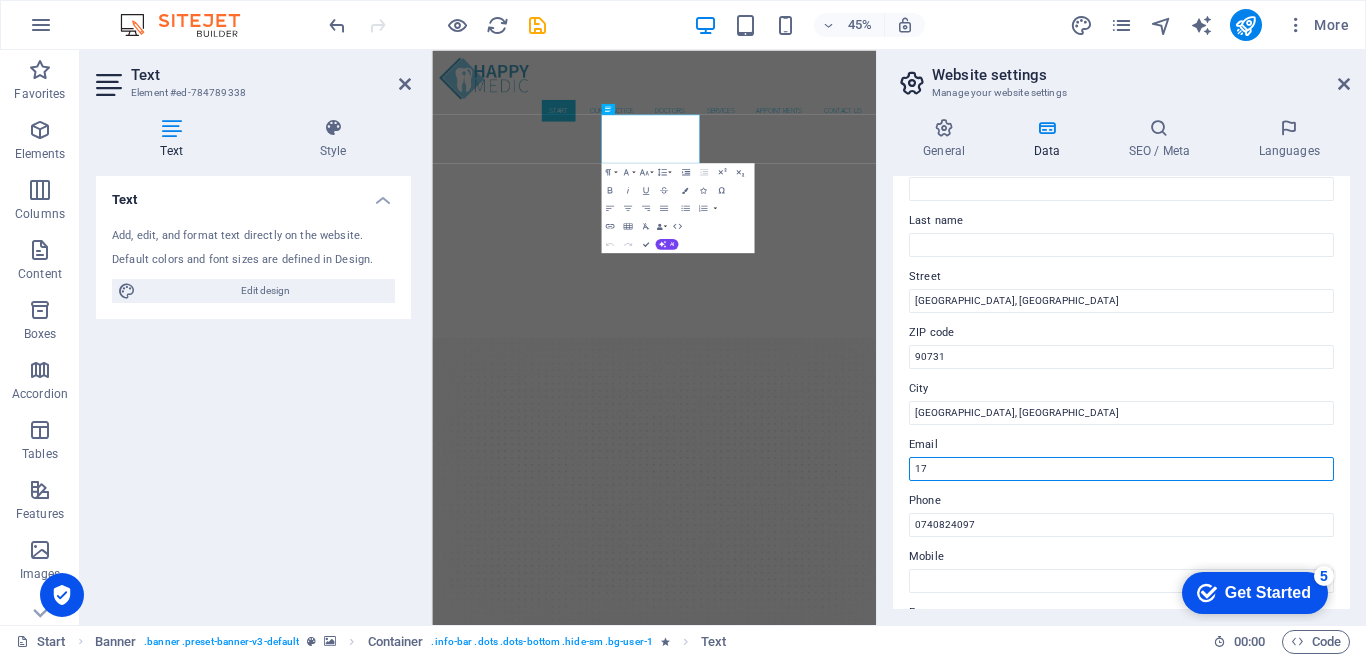 type on "1" 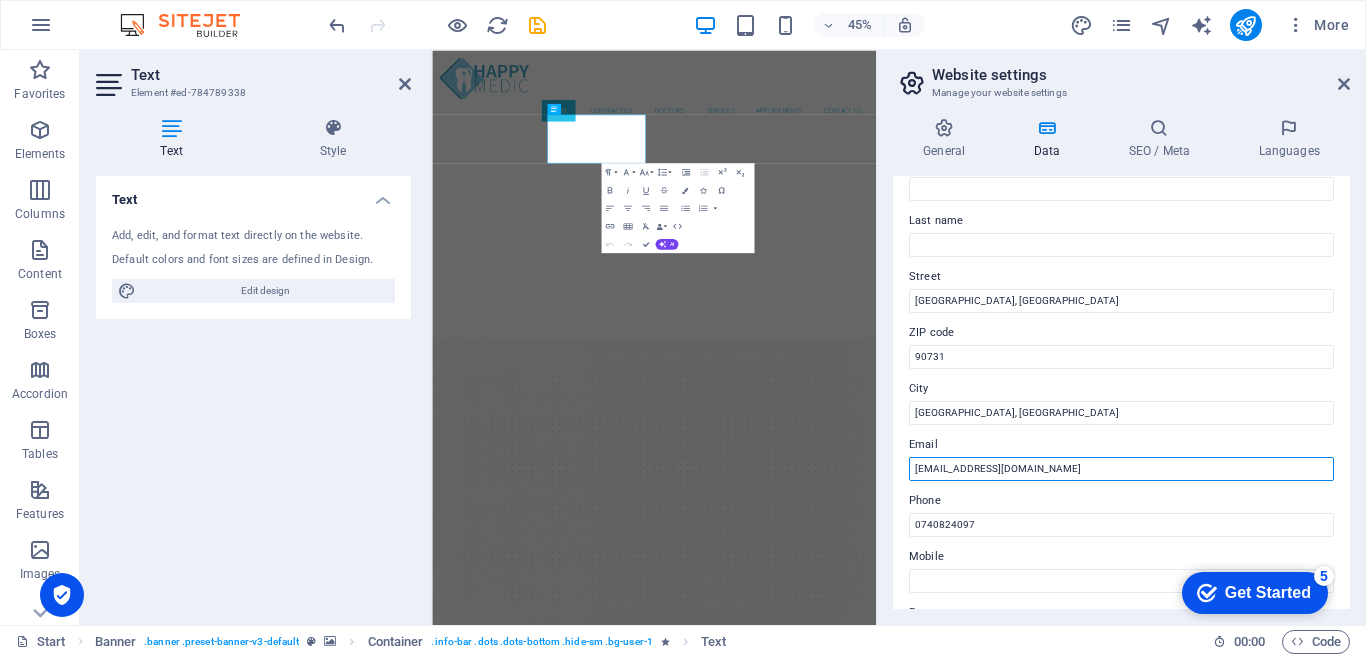 type on "[EMAIL_ADDRESS][DOMAIN_NAME]" 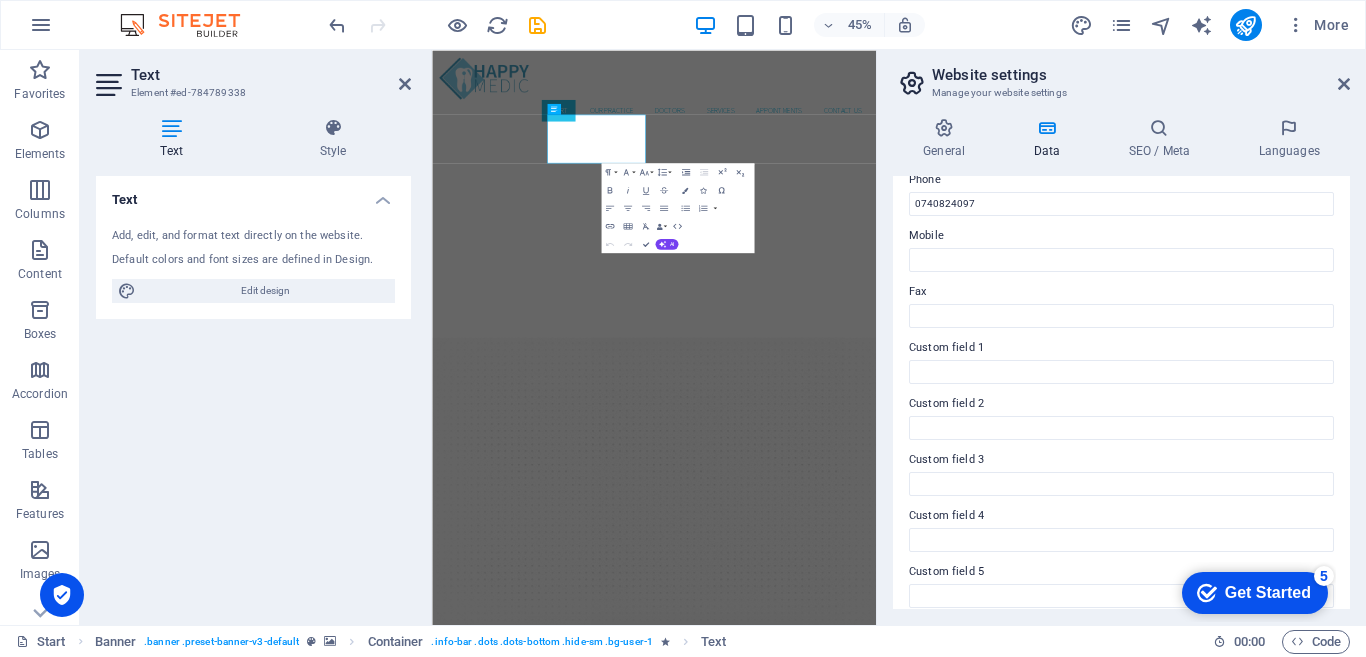 scroll, scrollTop: 528, scrollLeft: 0, axis: vertical 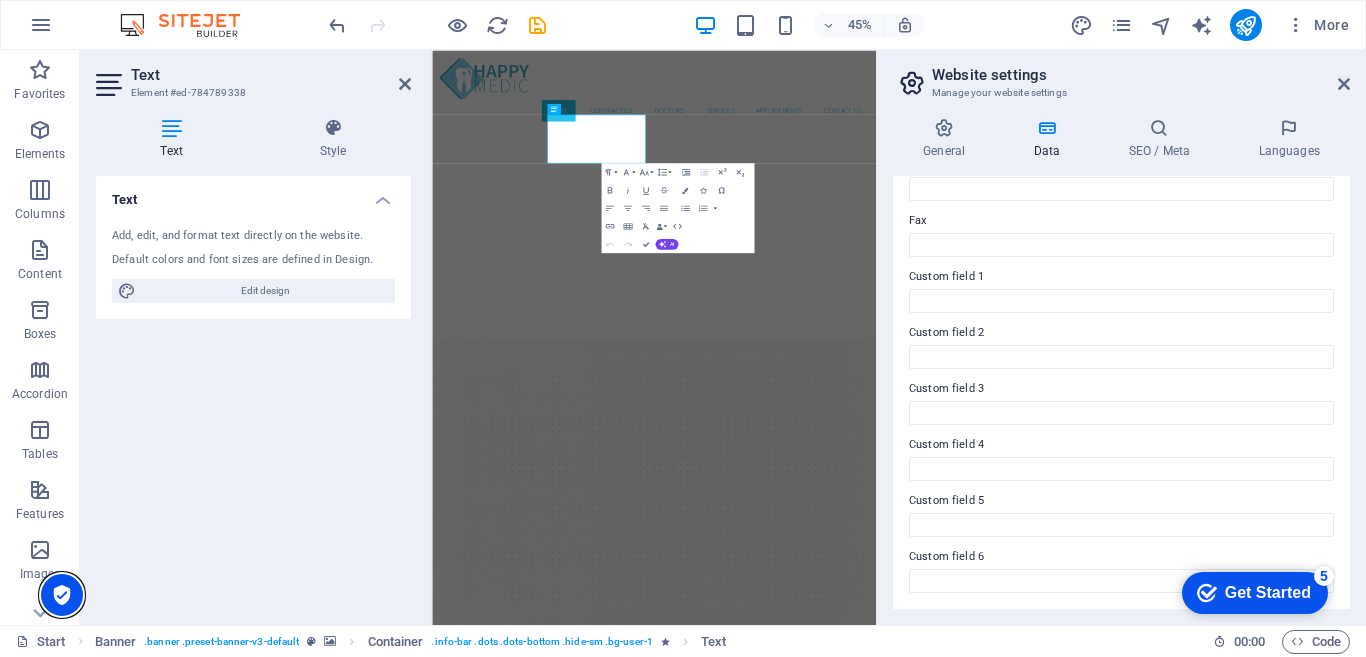 click at bounding box center [62, 595] 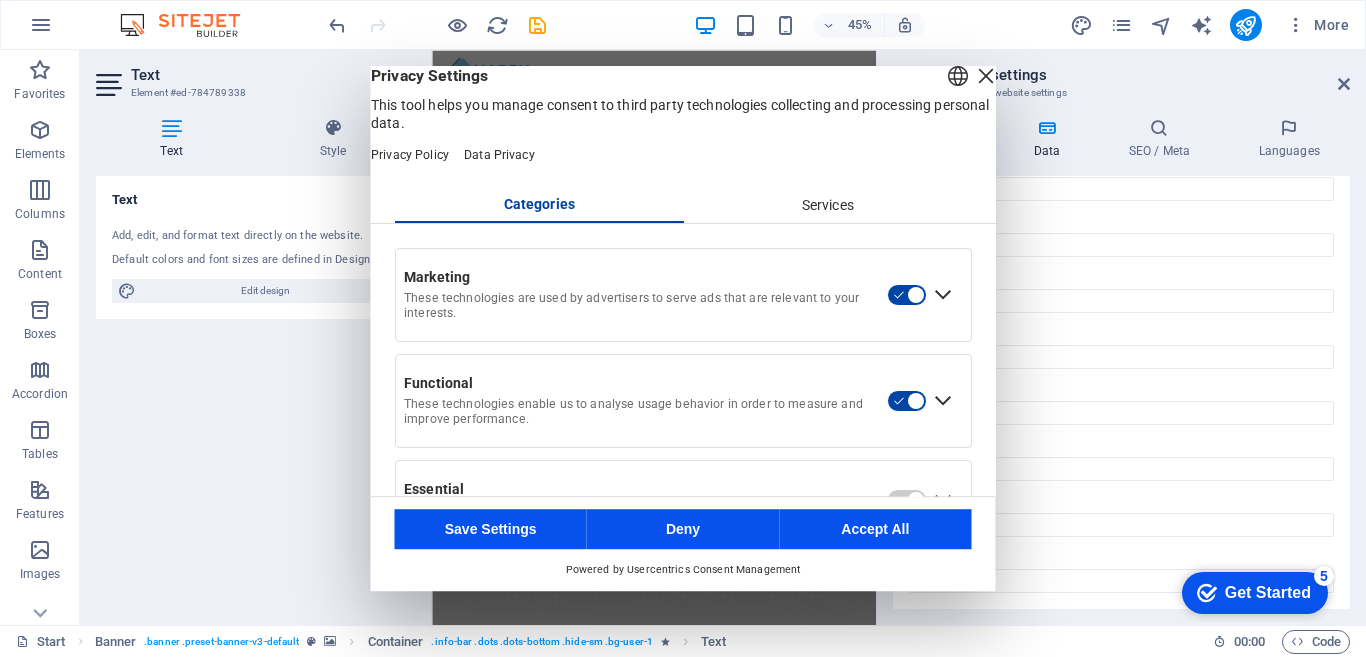 click on "Accept All" at bounding box center [875, 529] 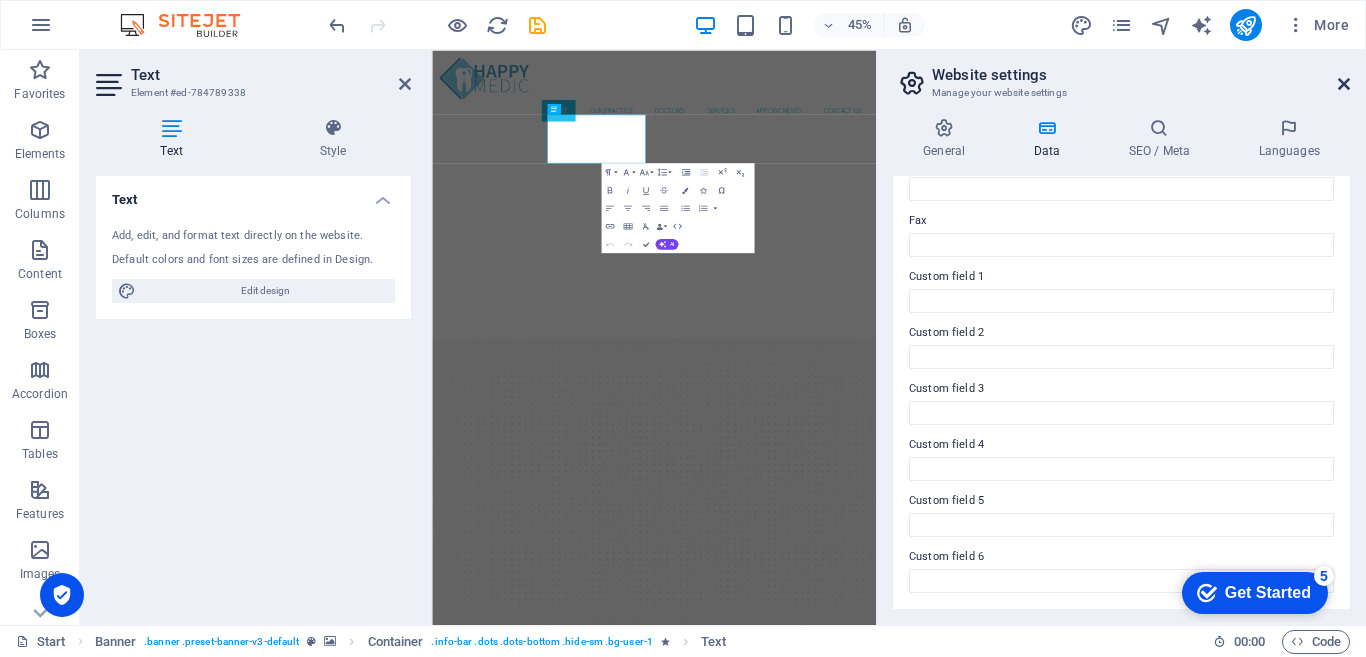 click at bounding box center [1344, 84] 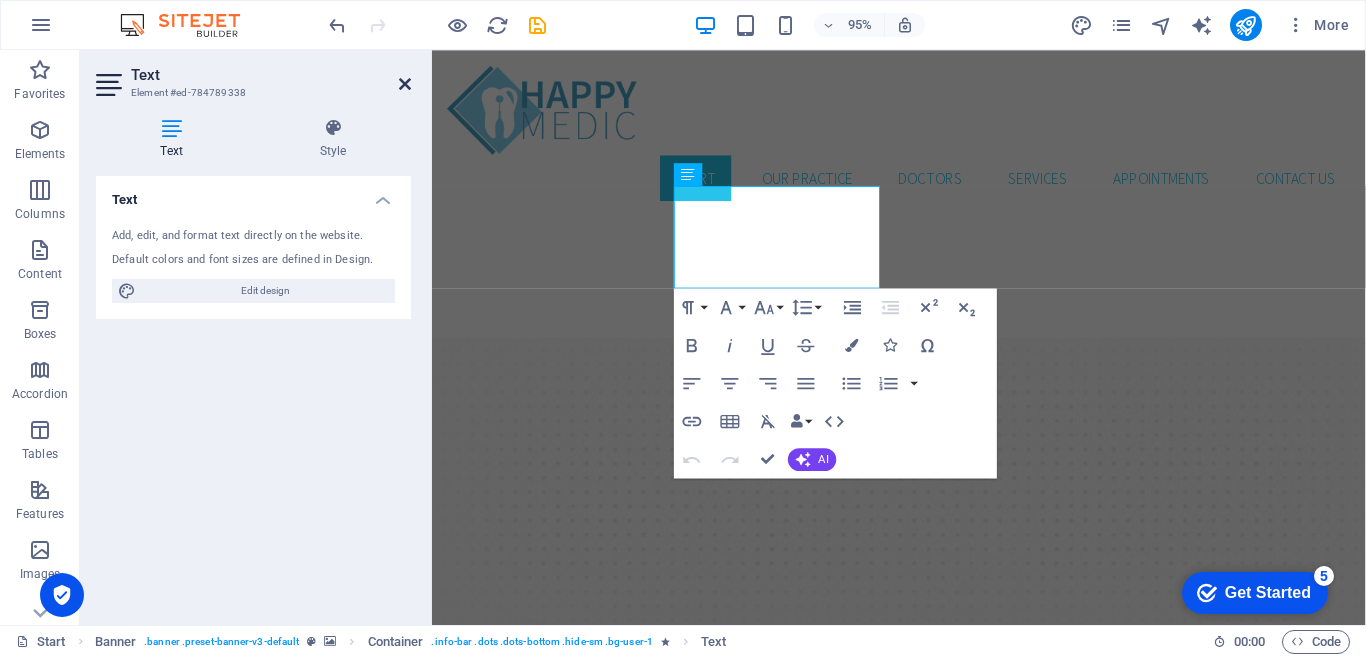 click at bounding box center (405, 84) 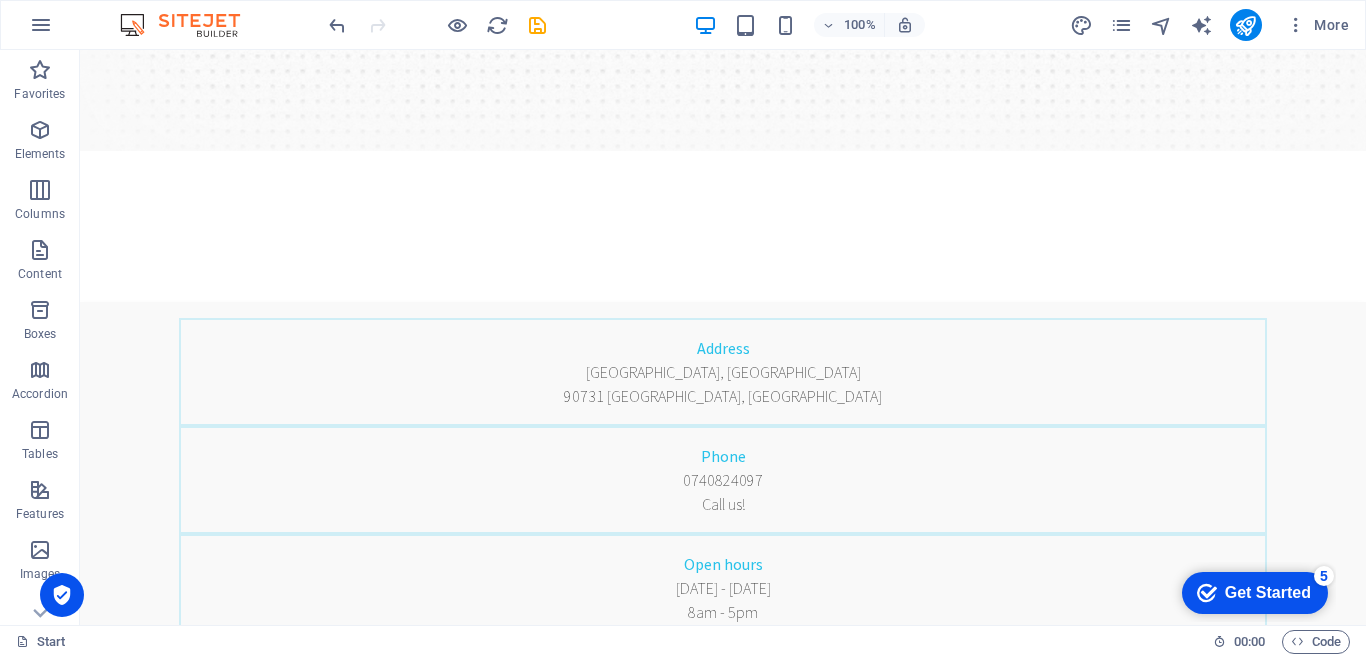 scroll, scrollTop: 0, scrollLeft: 0, axis: both 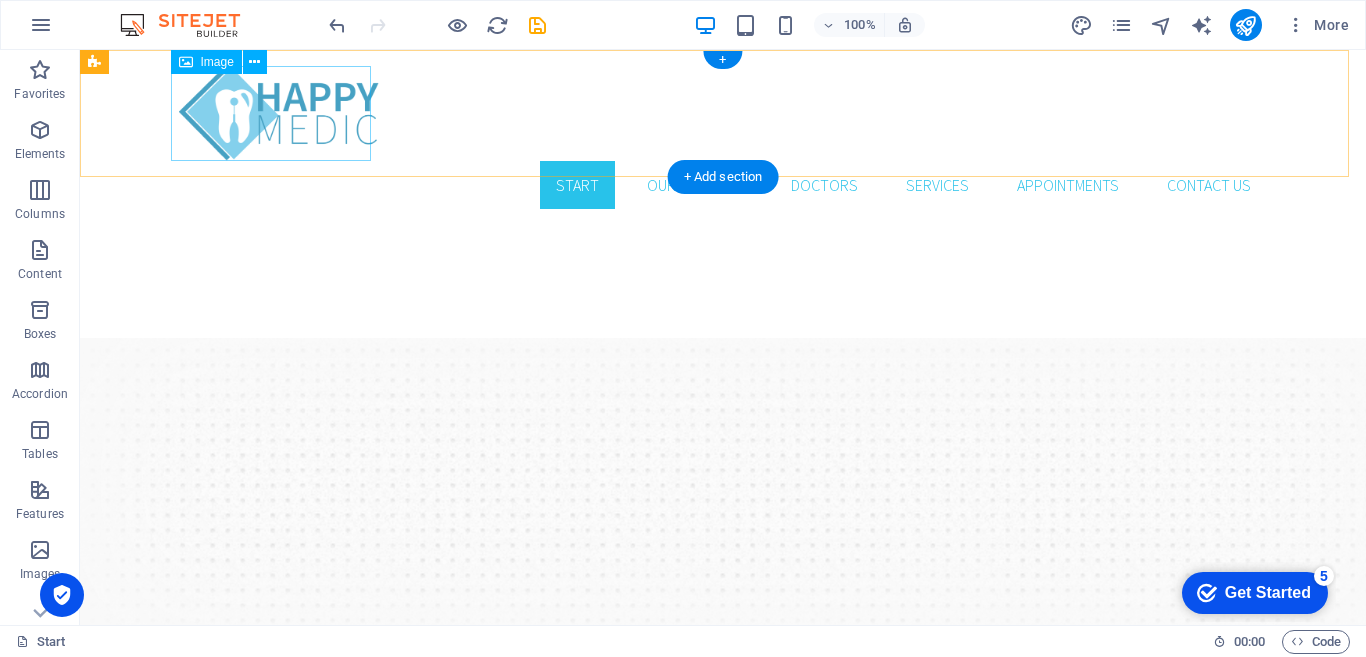 click at bounding box center (723, 113) 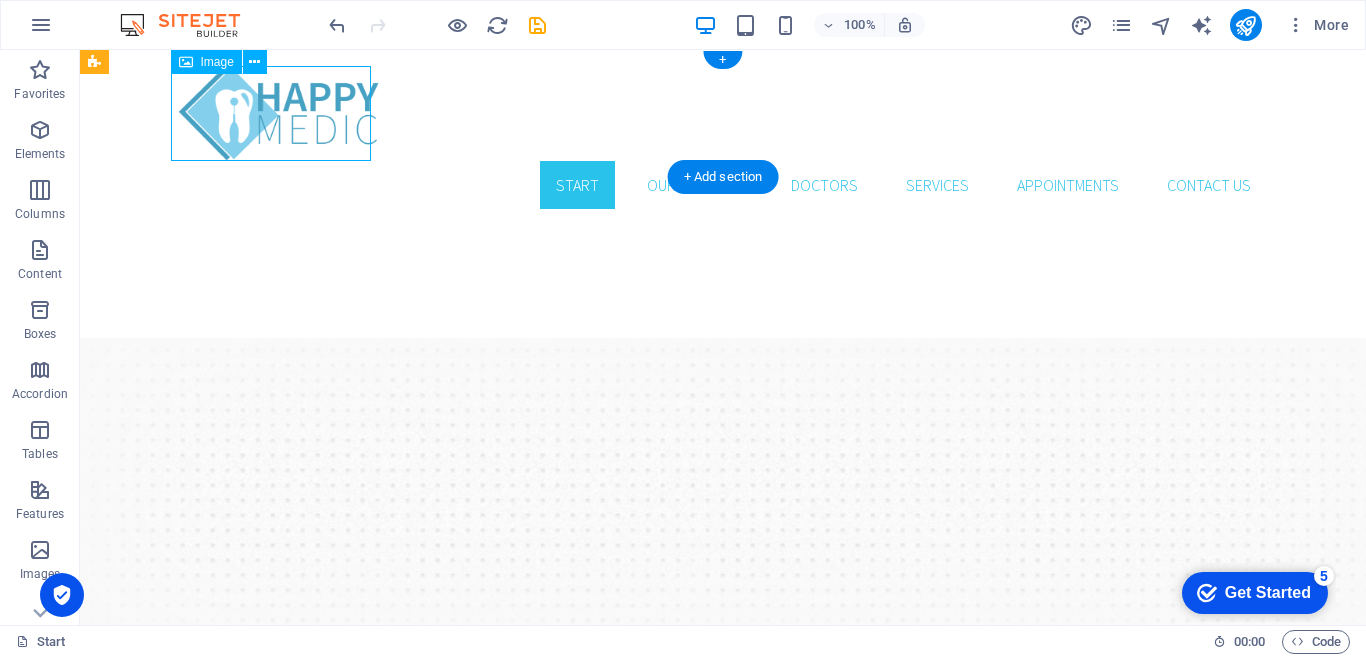 click at bounding box center (723, 113) 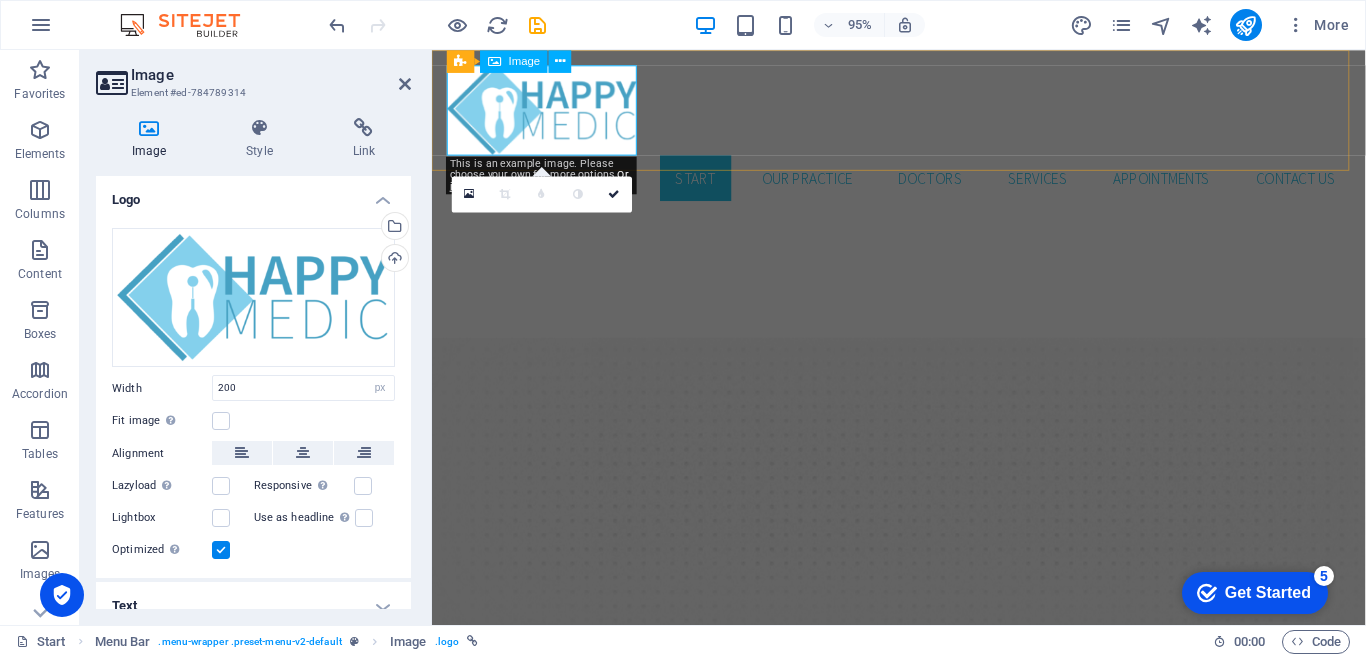 click at bounding box center [923, 113] 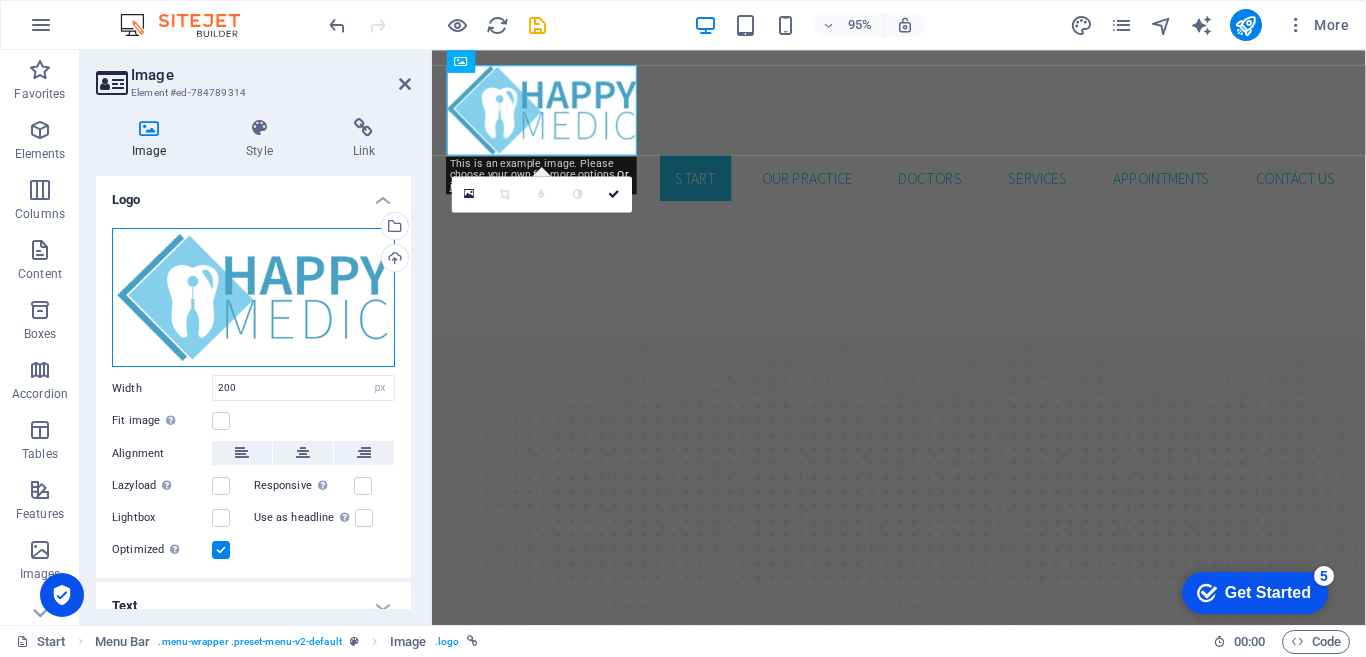 click on "Drag files here, click to choose files or select files from Files or our free stock photos & videos" at bounding box center [253, 298] 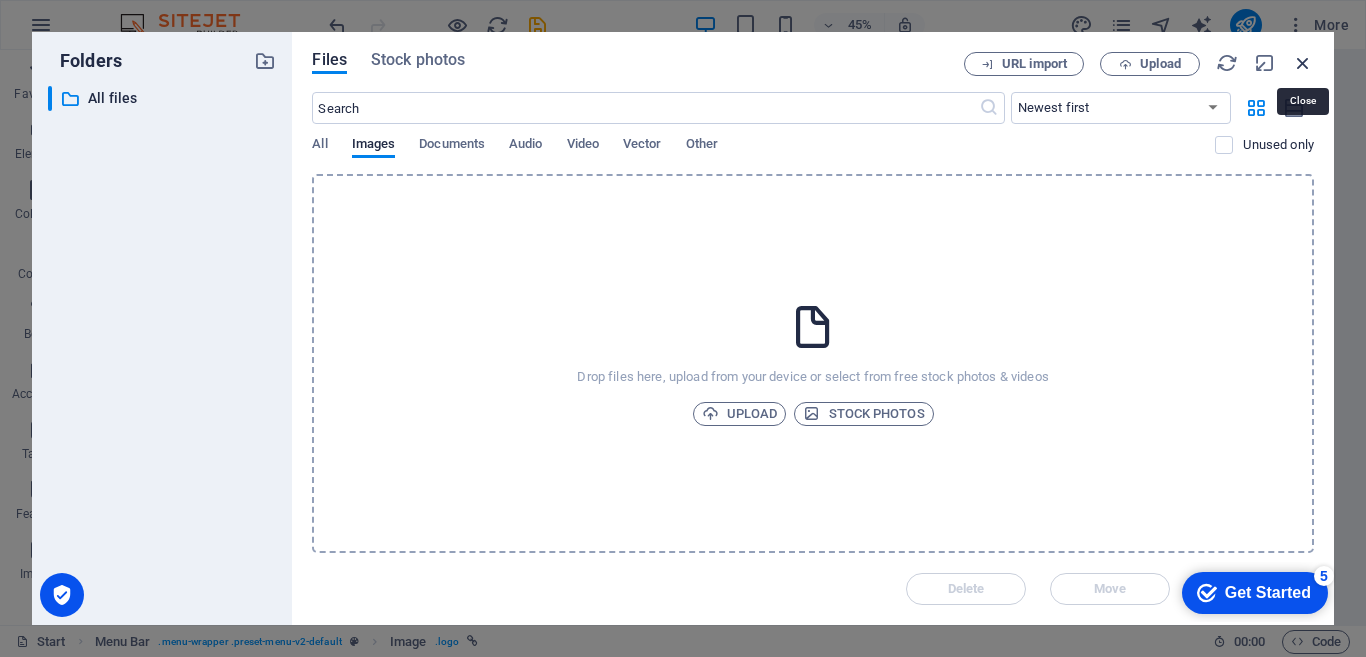 click at bounding box center (1303, 63) 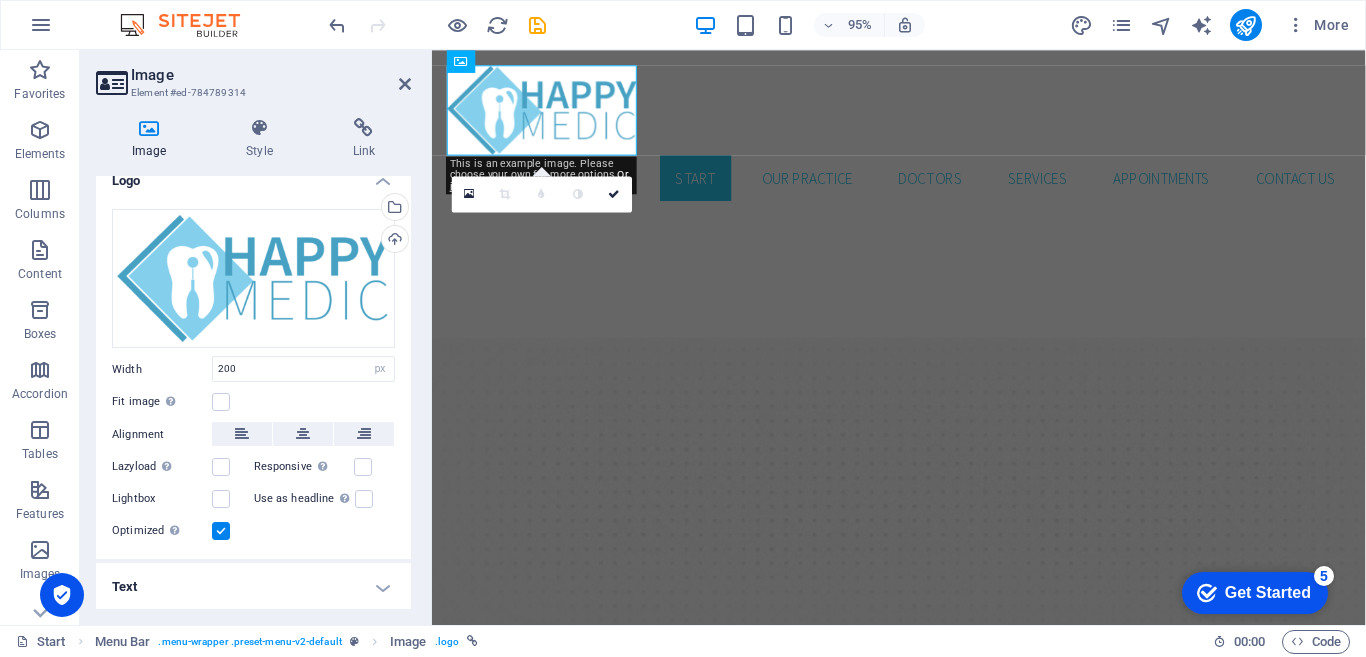 scroll, scrollTop: 0, scrollLeft: 0, axis: both 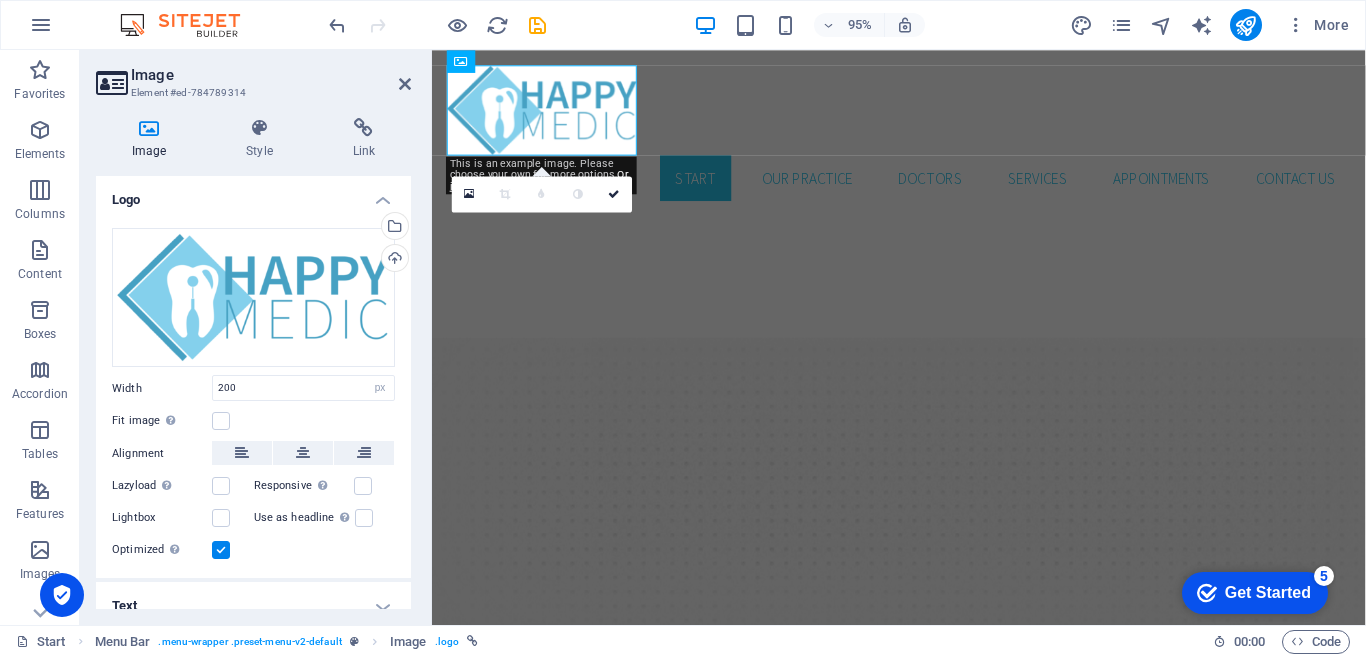 click at bounding box center [149, 128] 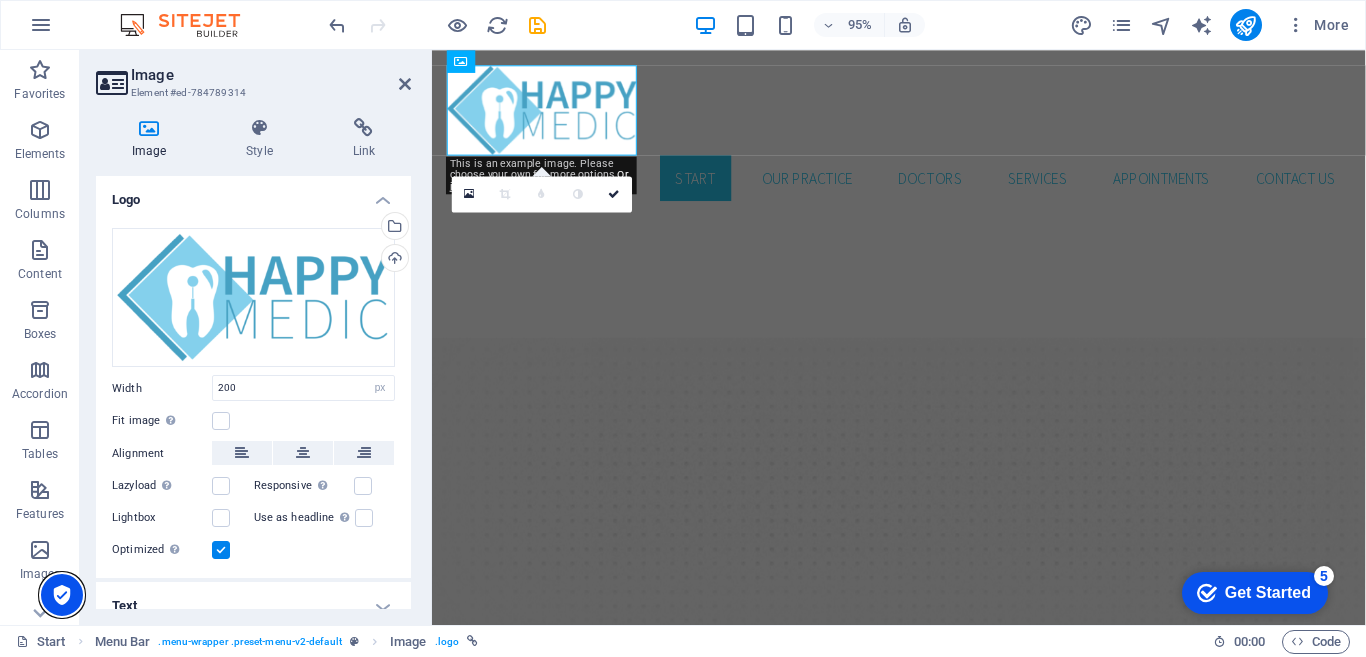 click at bounding box center (62, 595) 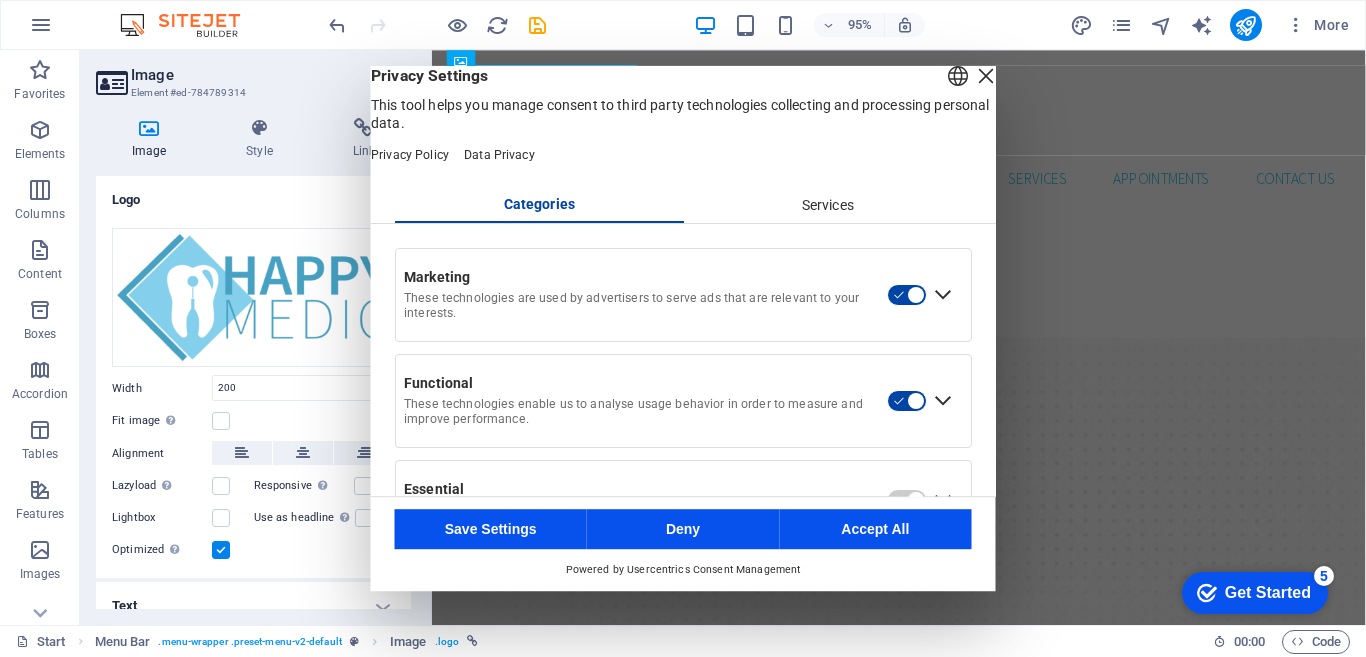click on "Accept All" at bounding box center [875, 529] 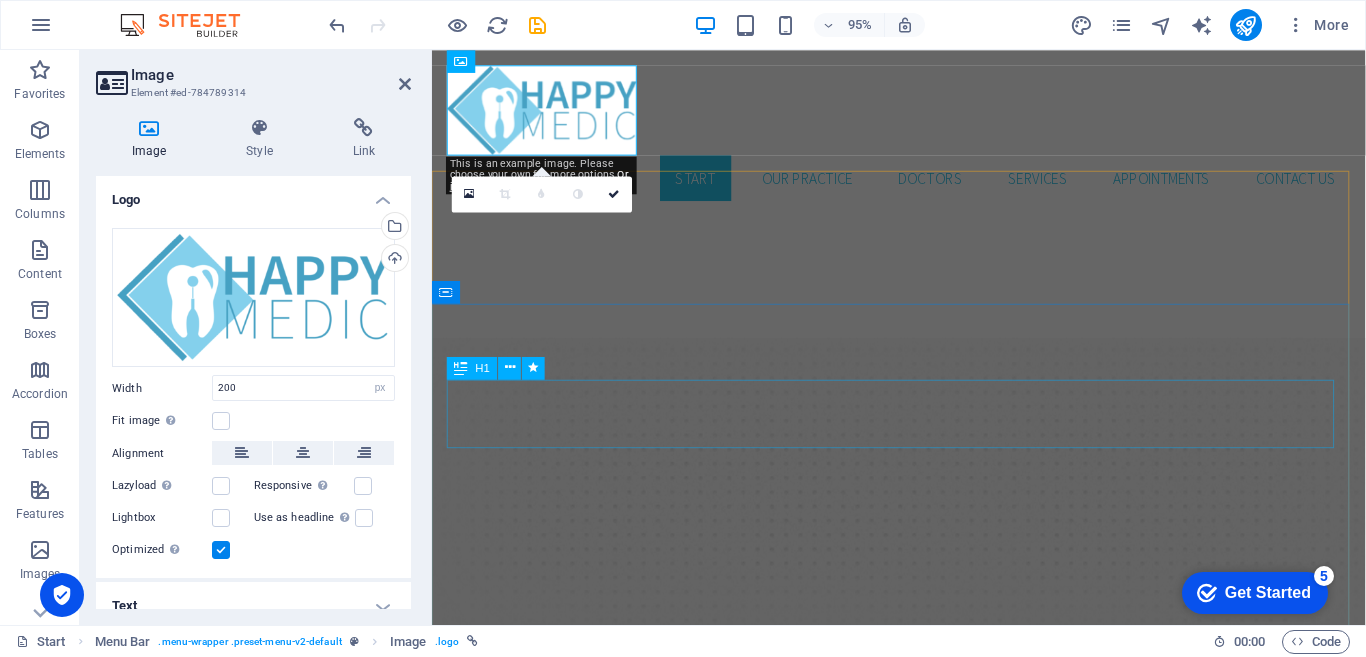 click on "Enhance Your Smile" at bounding box center (923, 1356) 